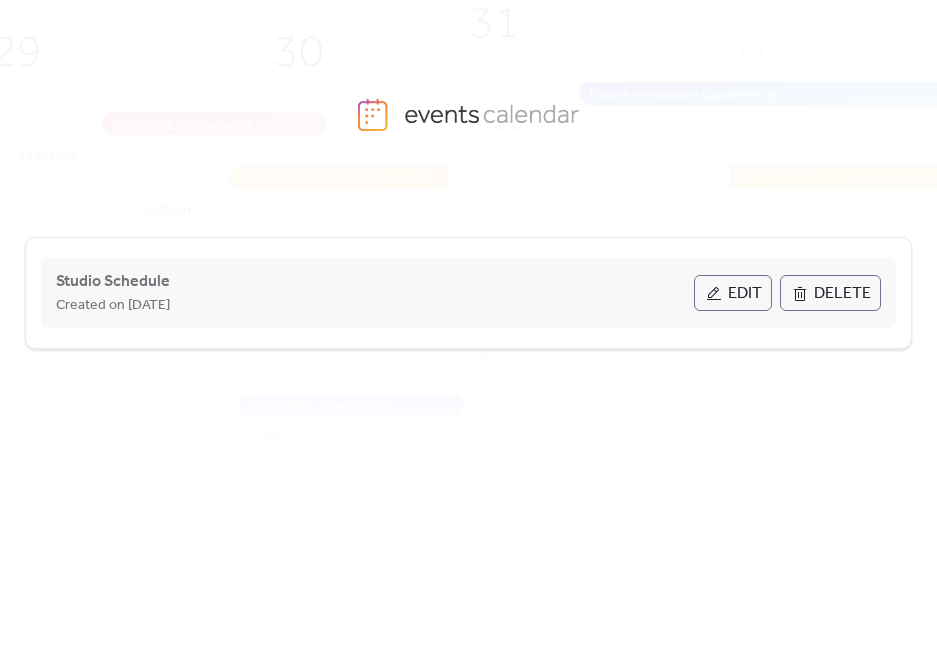 scroll, scrollTop: 0, scrollLeft: 0, axis: both 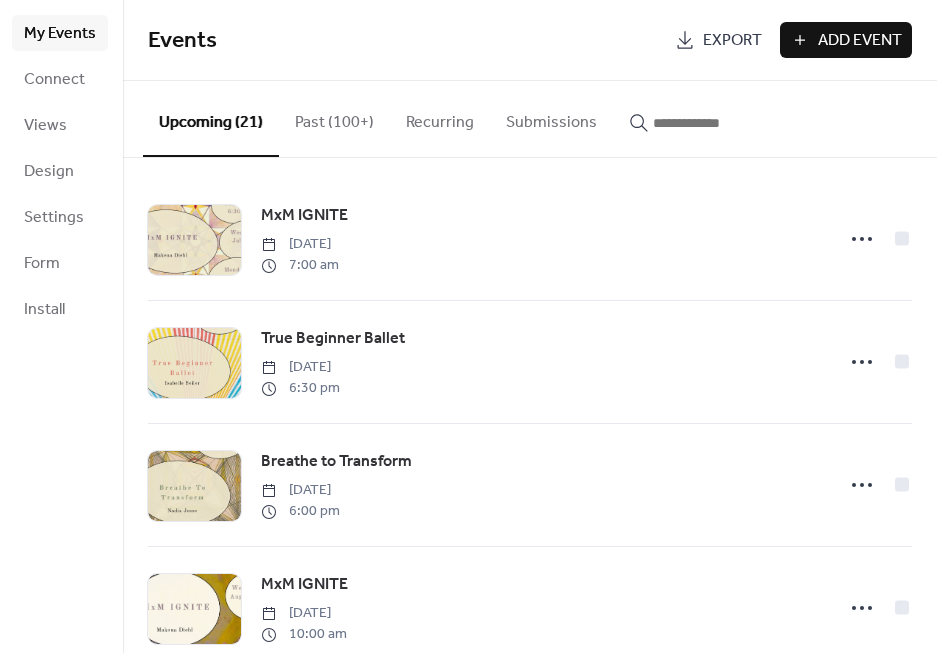 click at bounding box center (701, 118) 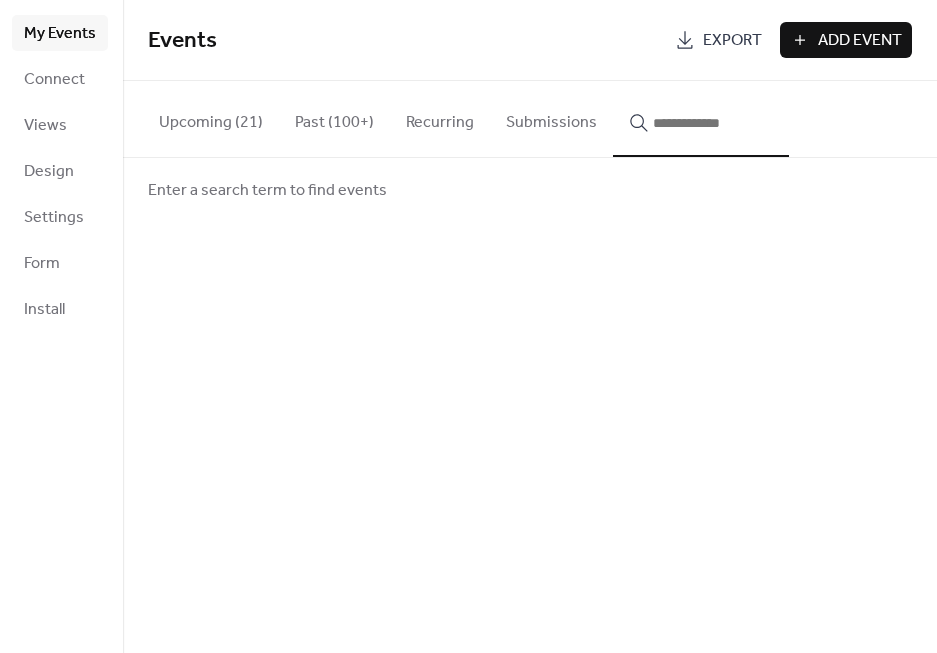 type 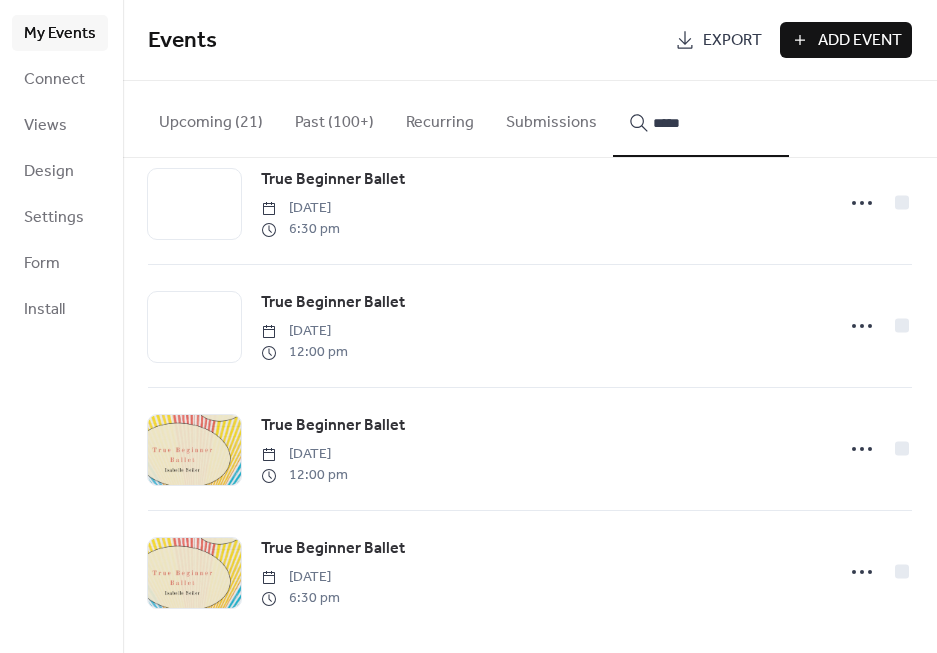 scroll, scrollTop: 900, scrollLeft: 0, axis: vertical 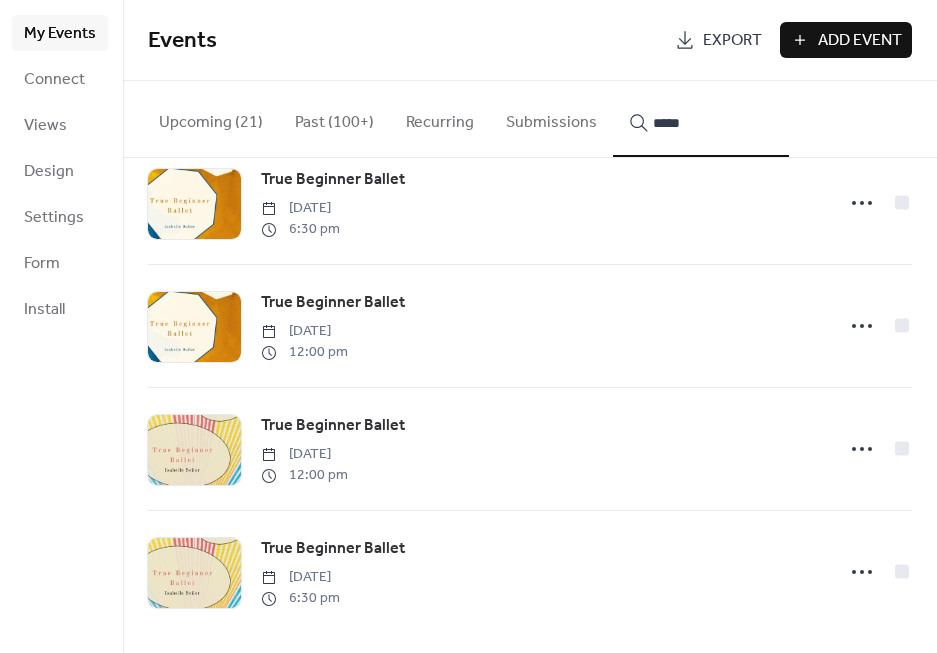 type on "****" 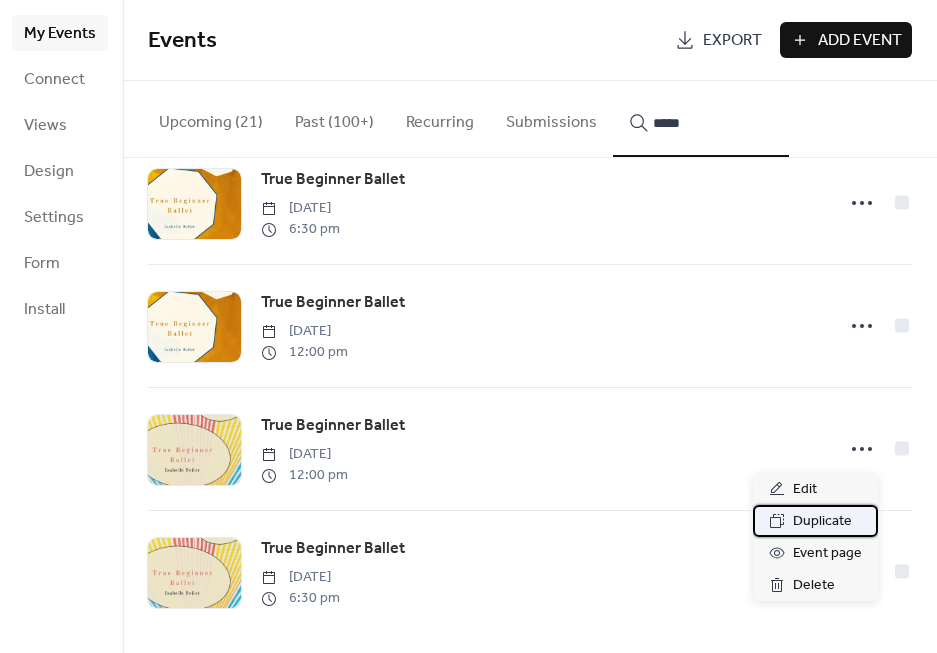 click on "Duplicate" at bounding box center (822, 522) 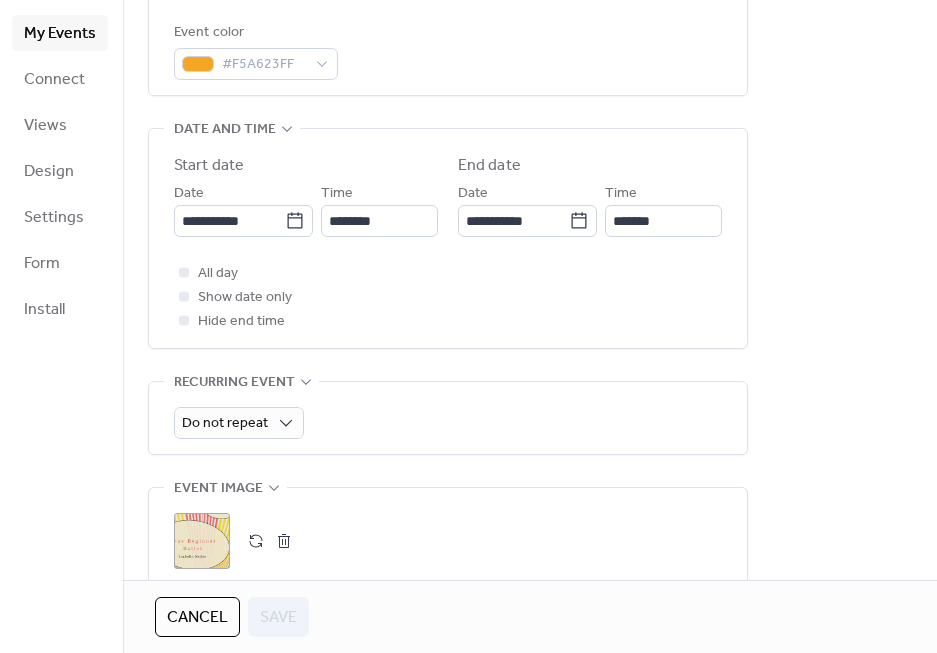 scroll, scrollTop: 557, scrollLeft: 0, axis: vertical 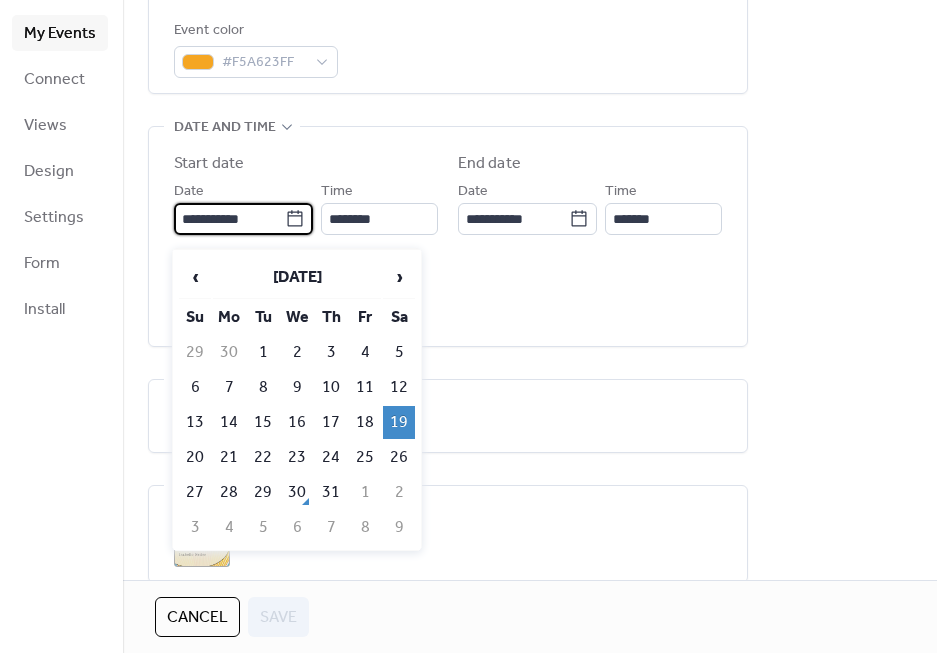click on "**********" at bounding box center (229, 219) 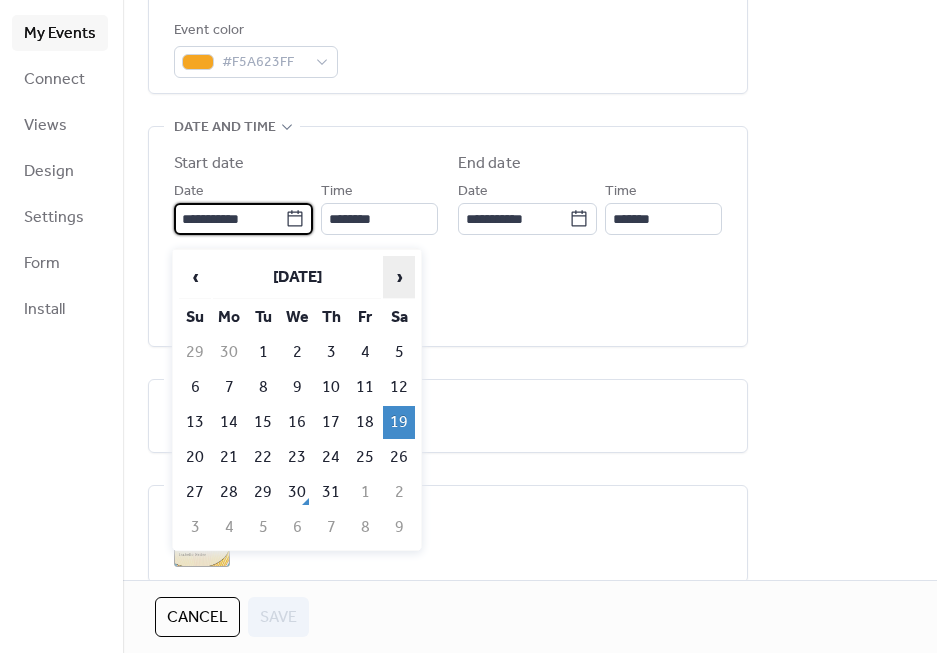 click on "›" at bounding box center (399, 277) 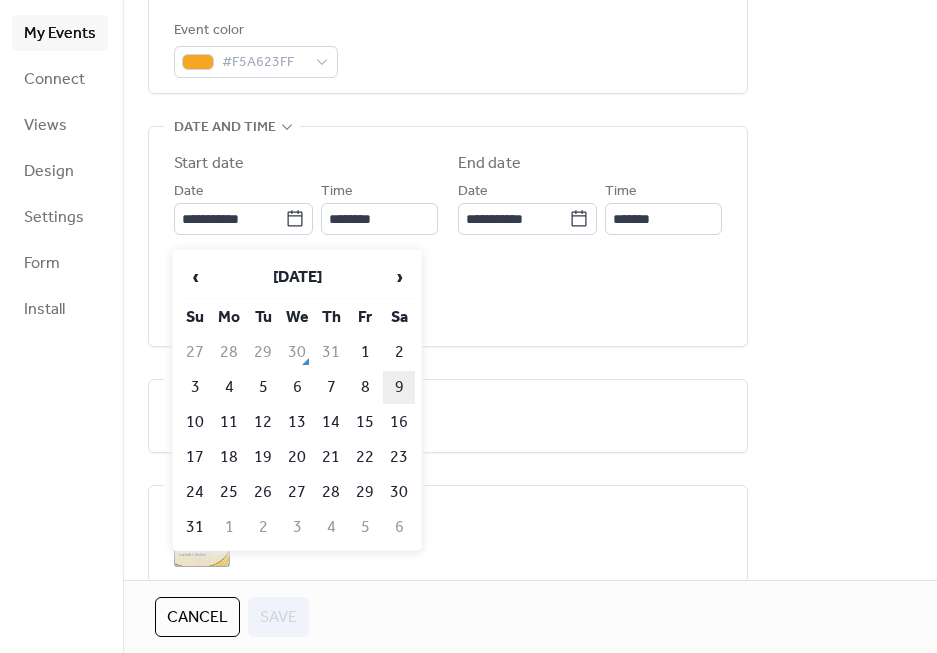 click on "9" at bounding box center (399, 387) 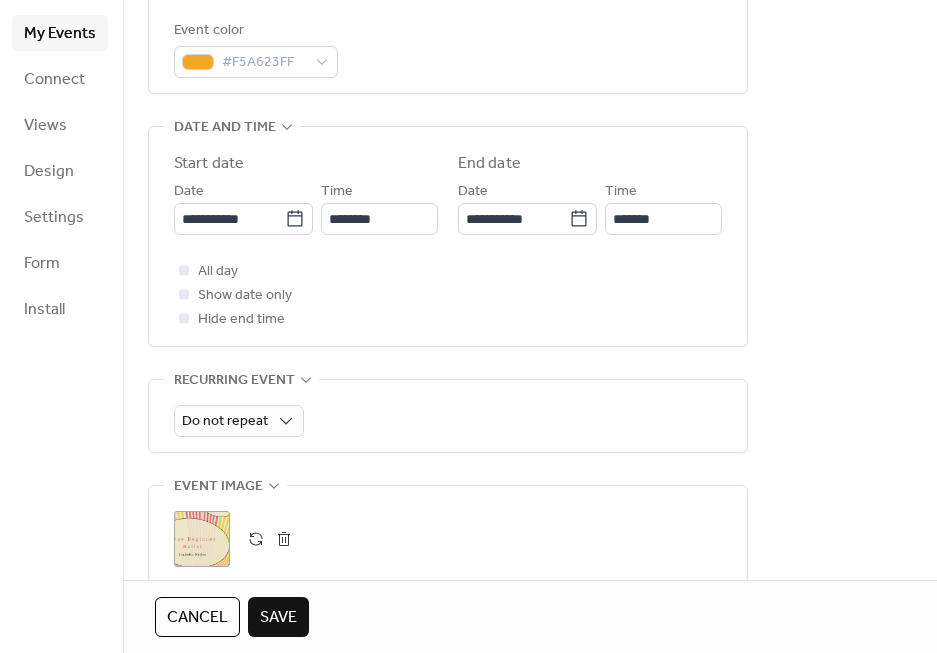 scroll, scrollTop: 604, scrollLeft: 0, axis: vertical 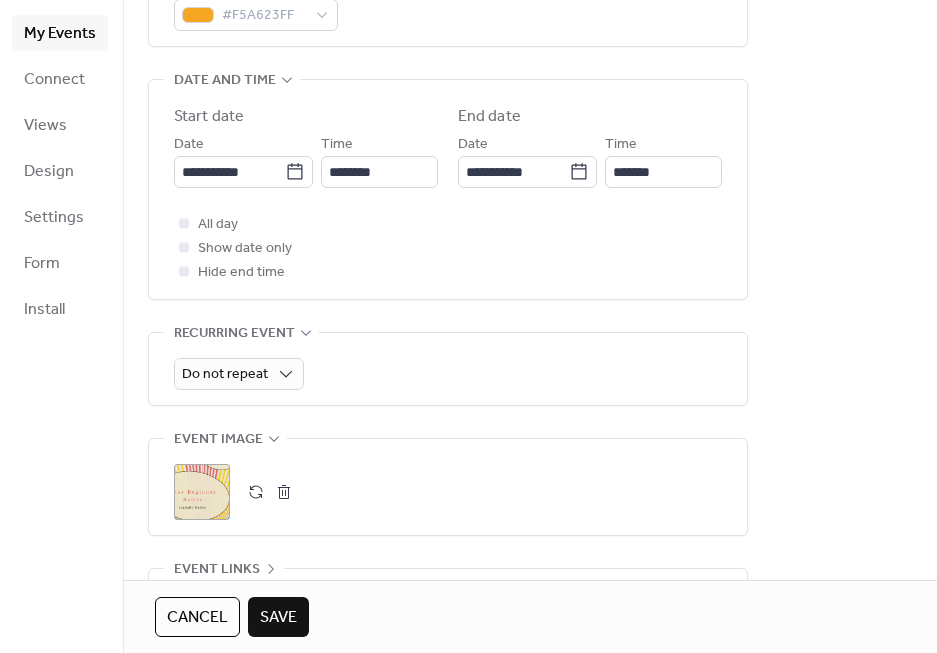 click at bounding box center [284, 492] 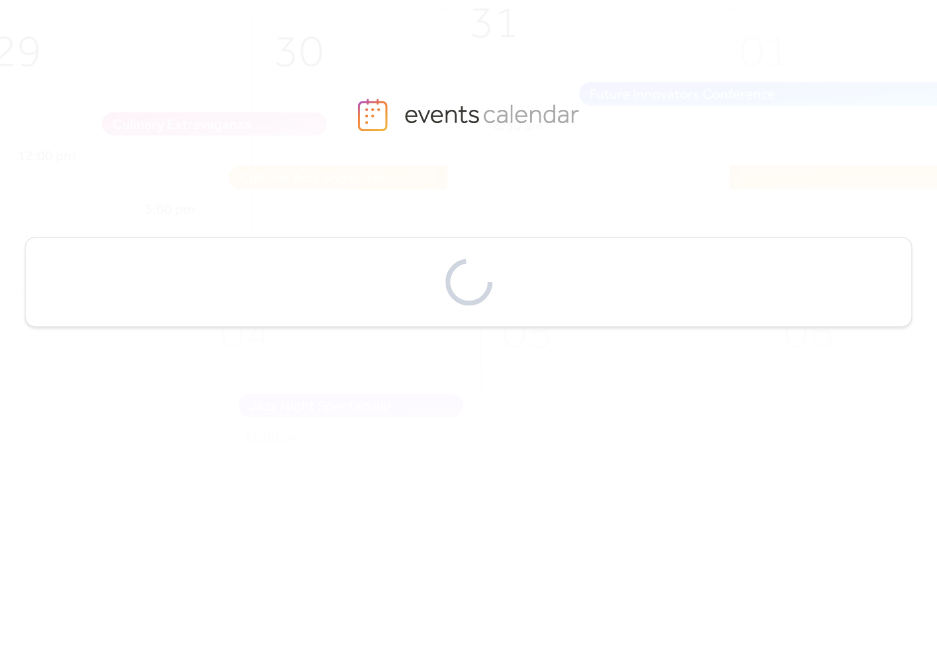 scroll, scrollTop: 0, scrollLeft: 0, axis: both 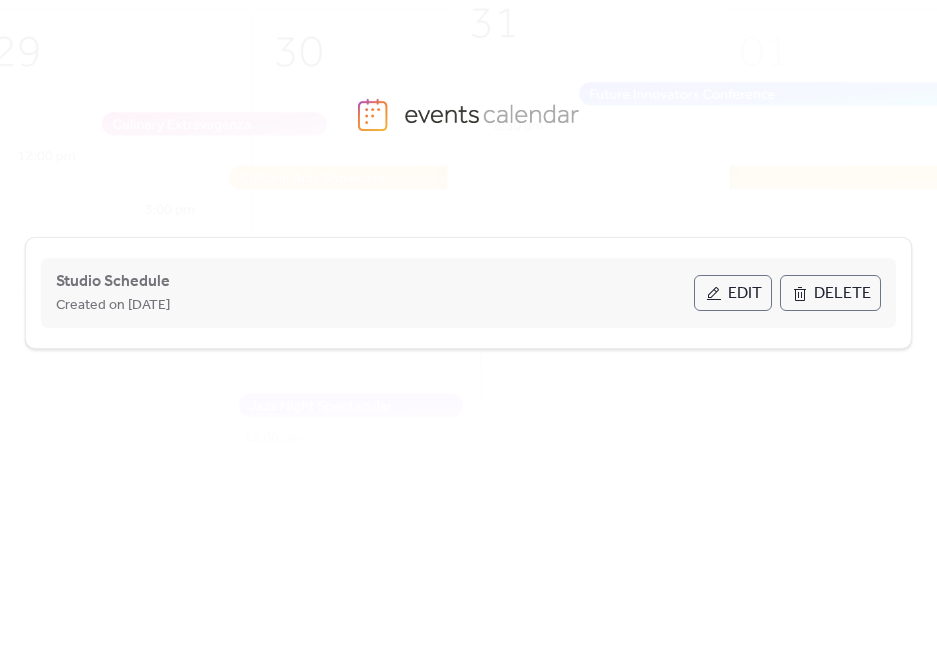click on "Edit" at bounding box center (745, 294) 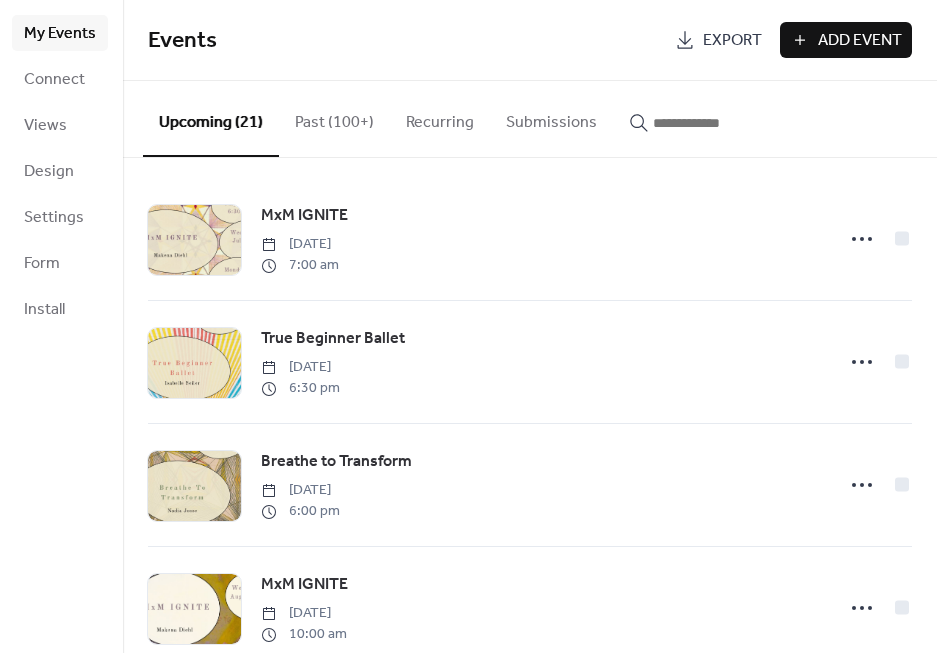 click at bounding box center [701, 118] 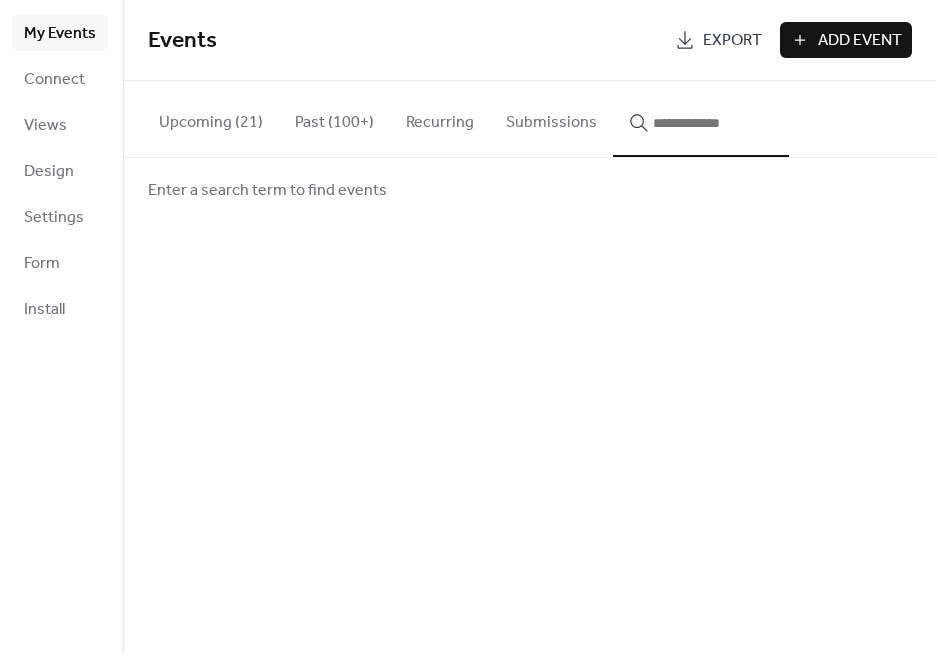 click at bounding box center [713, 123] 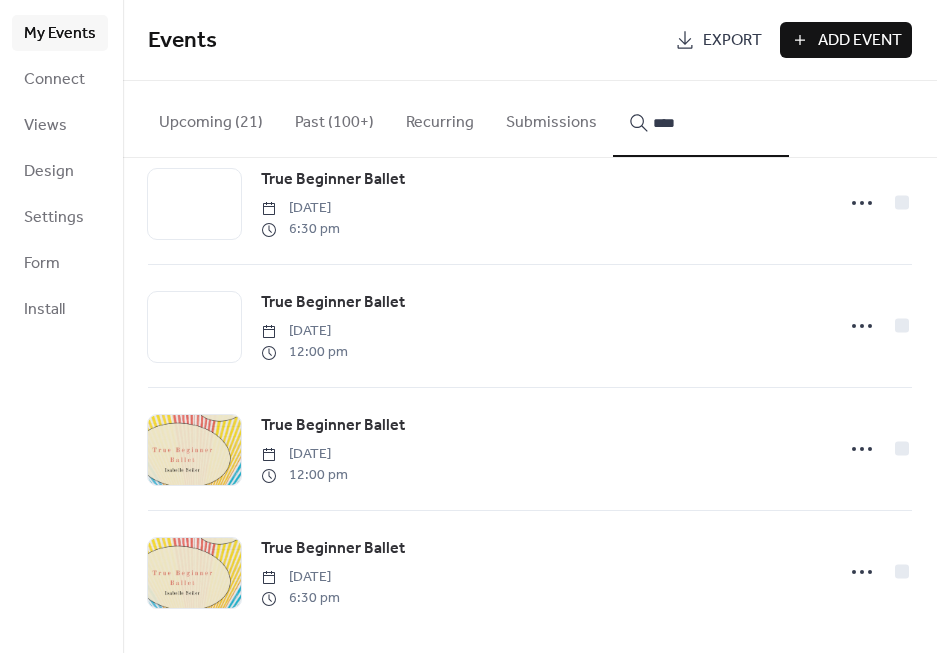 scroll, scrollTop: 4344, scrollLeft: 0, axis: vertical 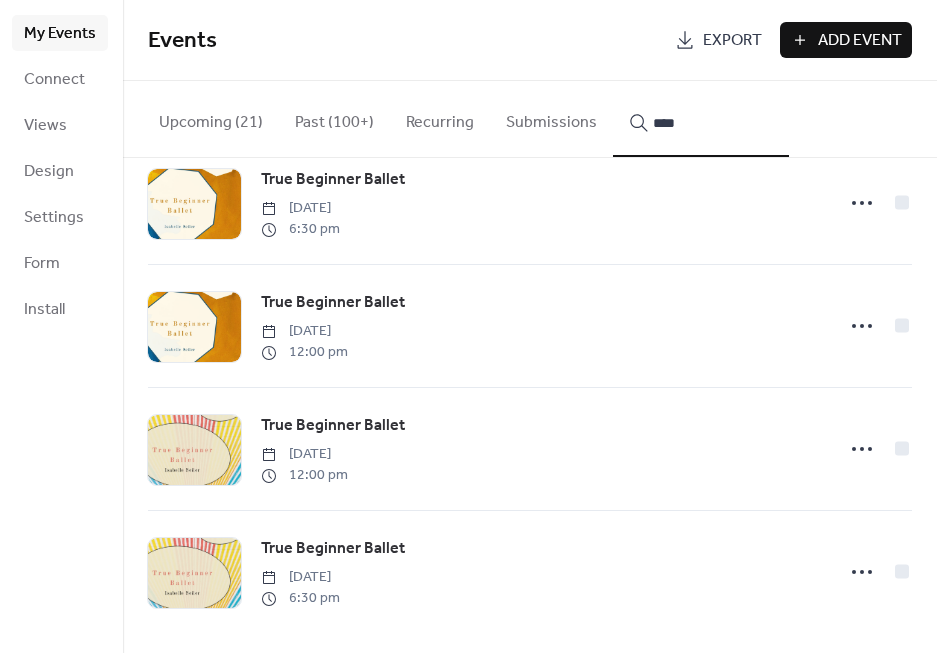 type on "****" 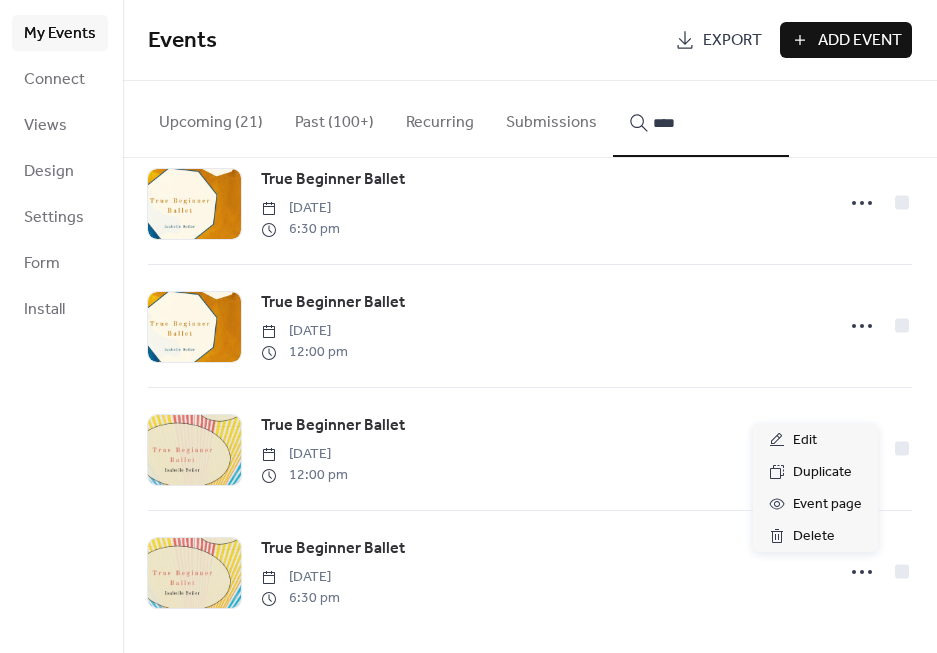 click 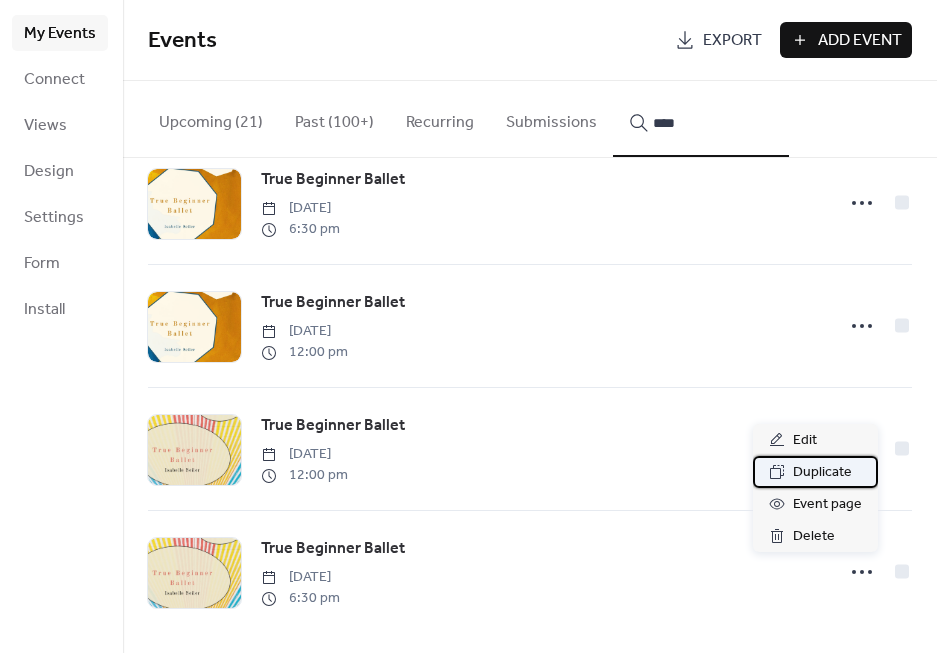 click on "Duplicate" at bounding box center (822, 473) 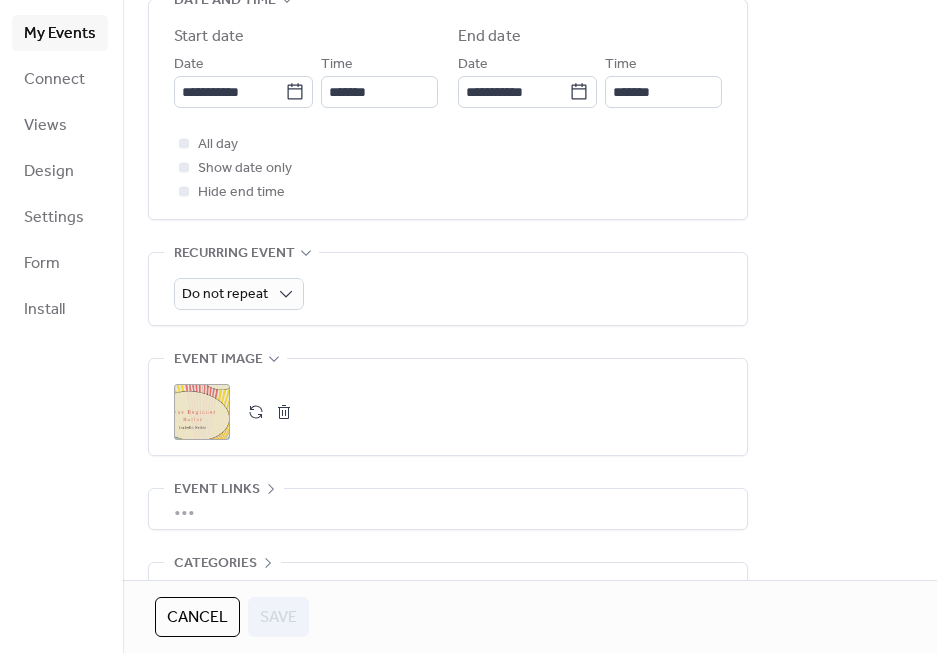 scroll, scrollTop: 687, scrollLeft: 0, axis: vertical 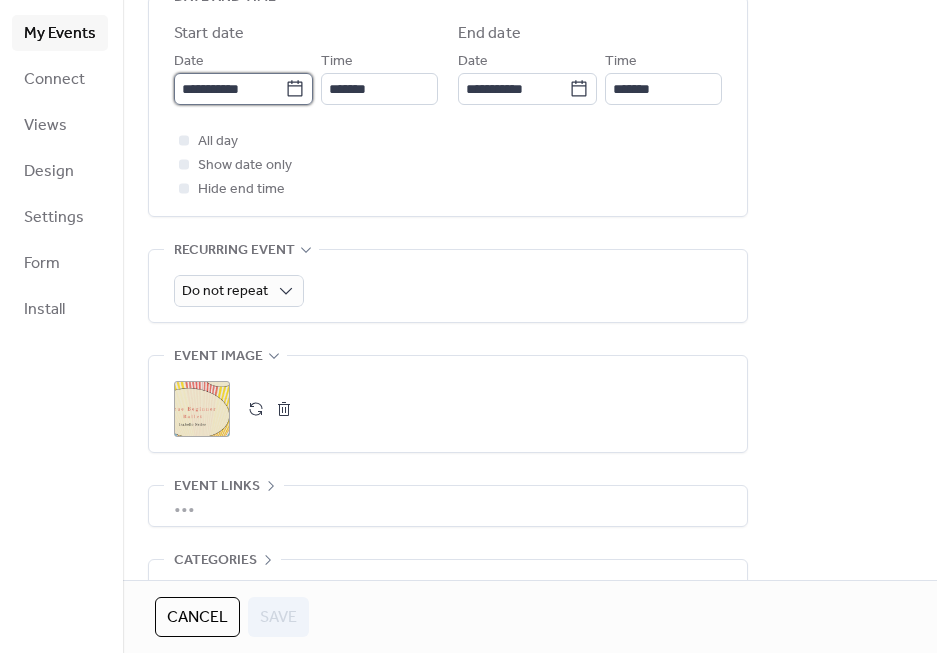 click on "**********" at bounding box center (229, 89) 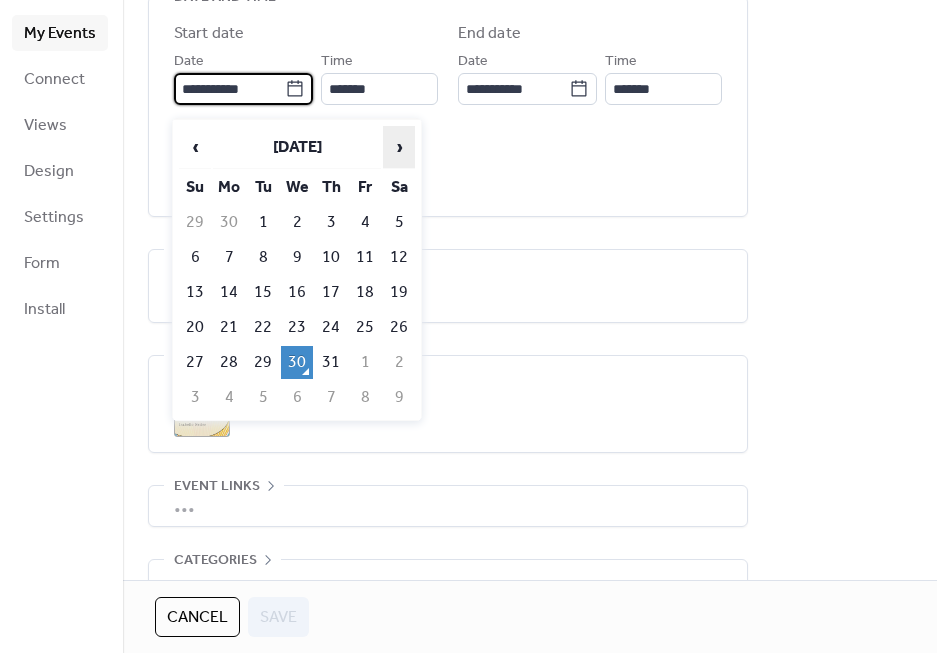click on "›" at bounding box center (399, 147) 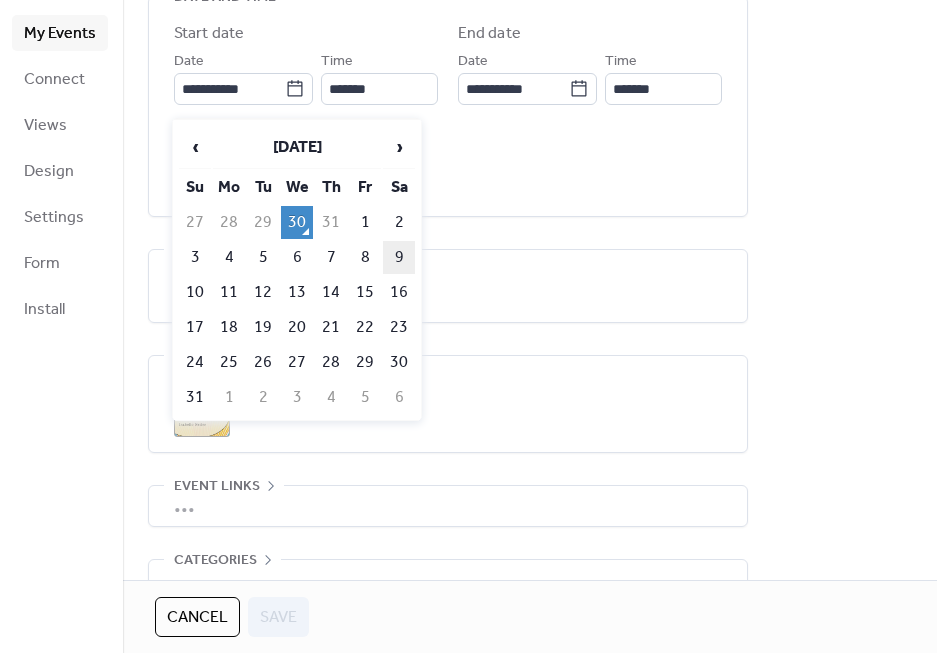click on "9" at bounding box center (399, 257) 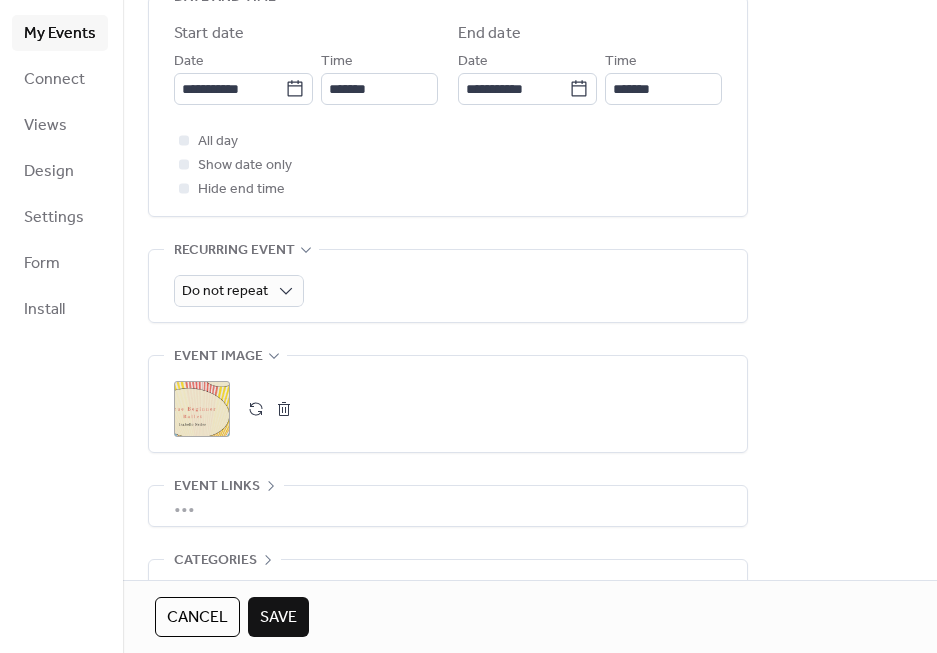 type on "**********" 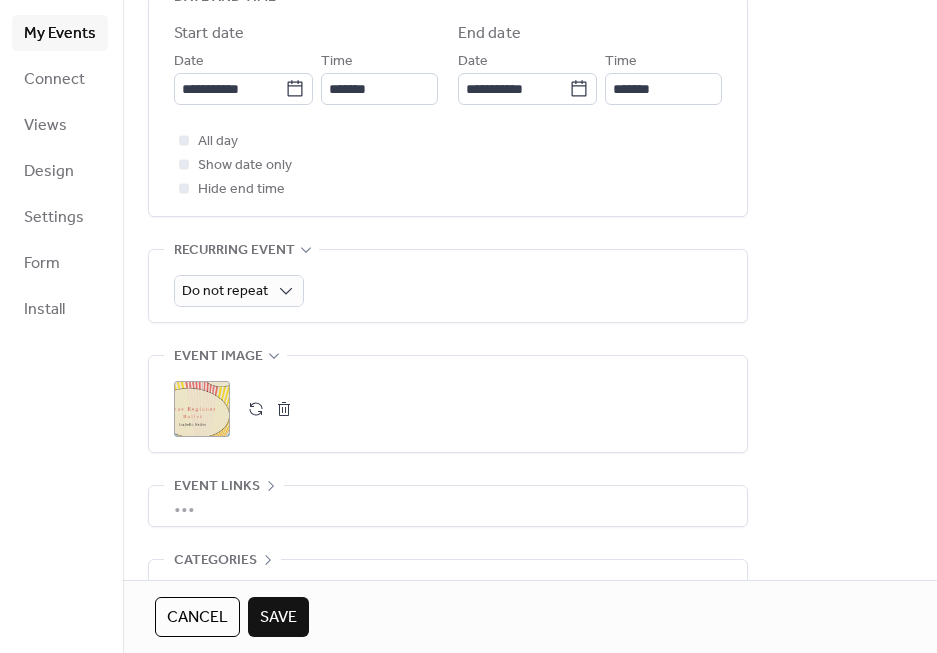 type on "**********" 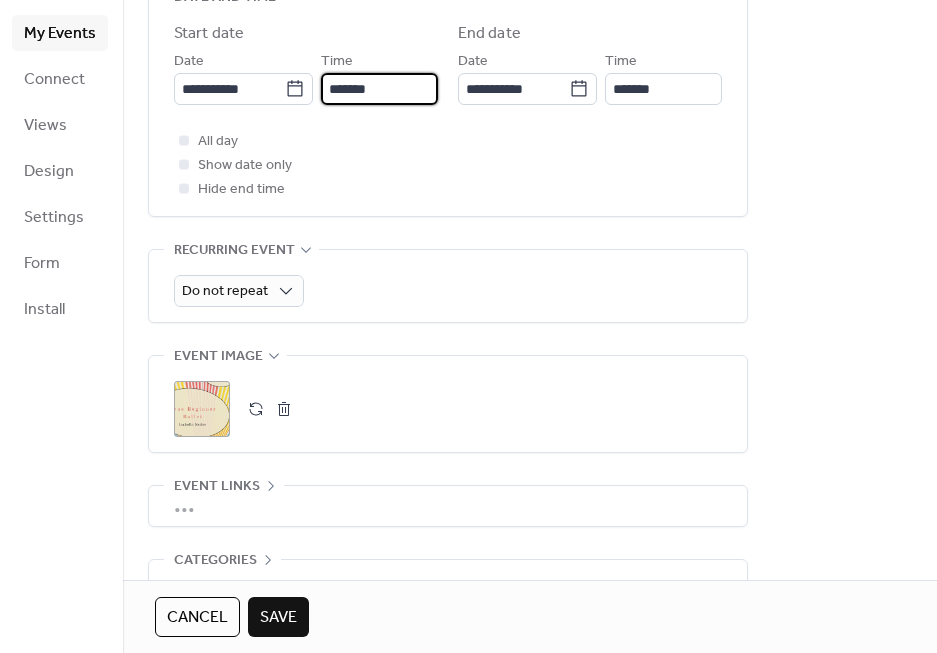 click on "*******" at bounding box center [379, 89] 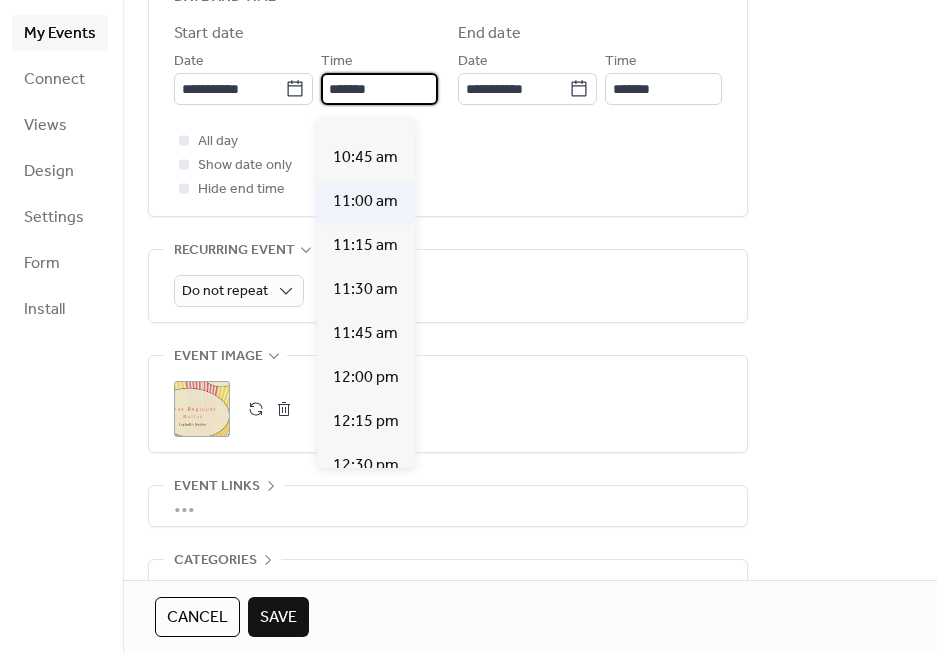 scroll, scrollTop: 1894, scrollLeft: 0, axis: vertical 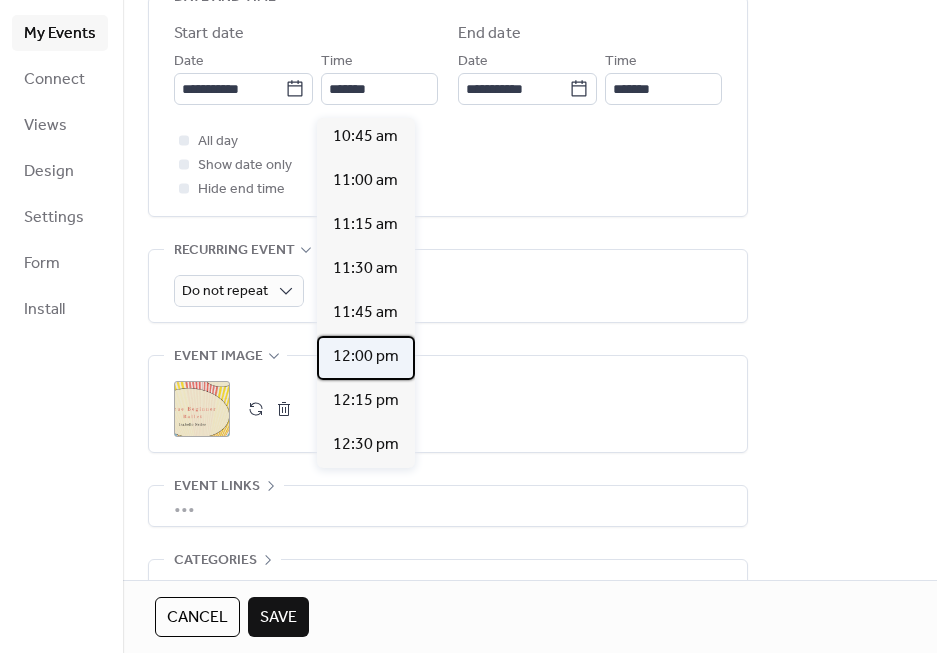 click on "12:00 pm" at bounding box center (366, 357) 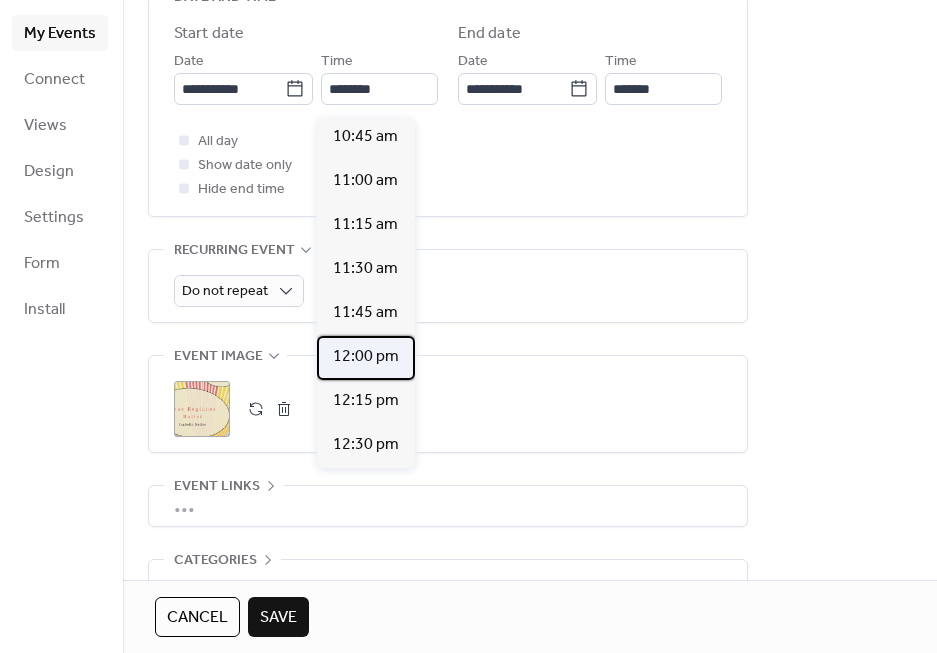 type on "*******" 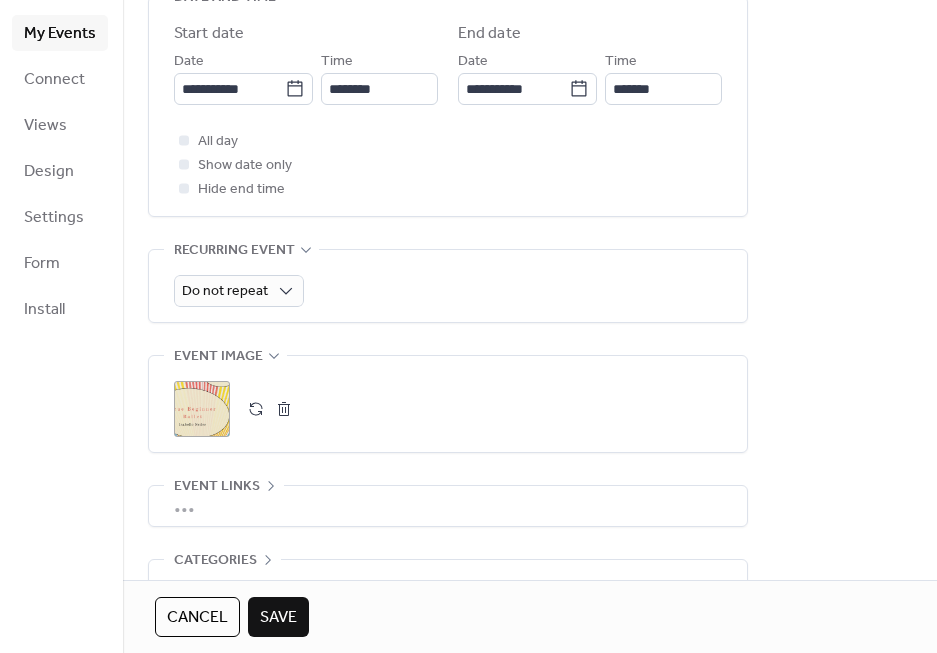 click at bounding box center [284, 409] 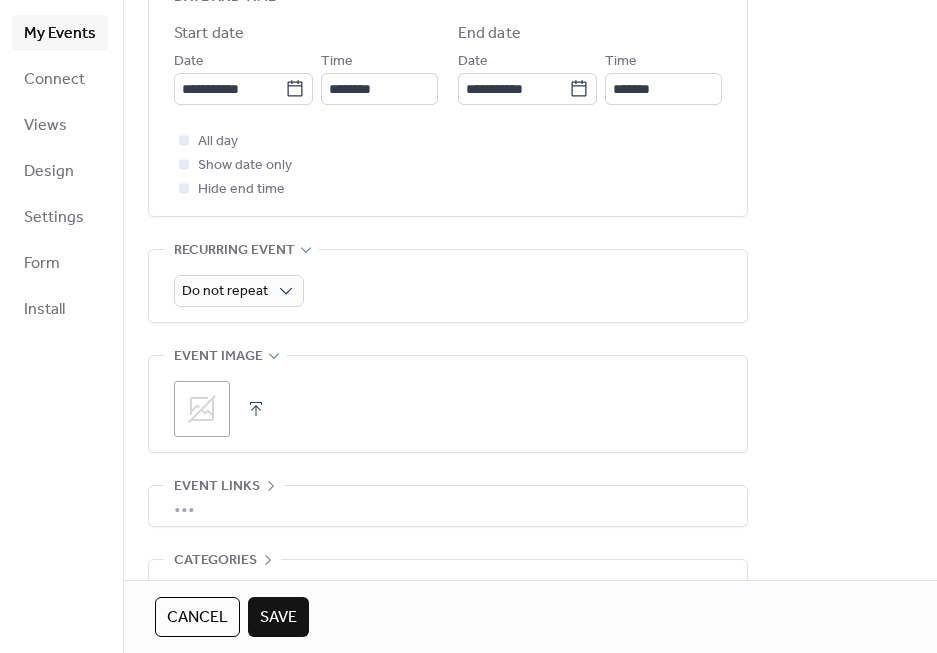 click 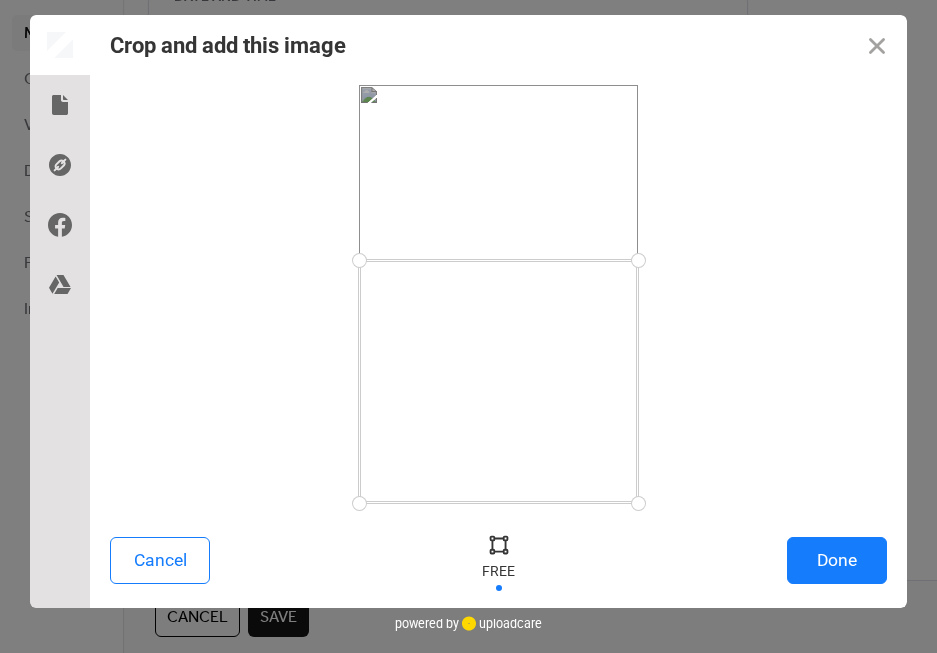 drag, startPoint x: 633, startPoint y: 86, endPoint x: 647, endPoint y: 260, distance: 174.56232 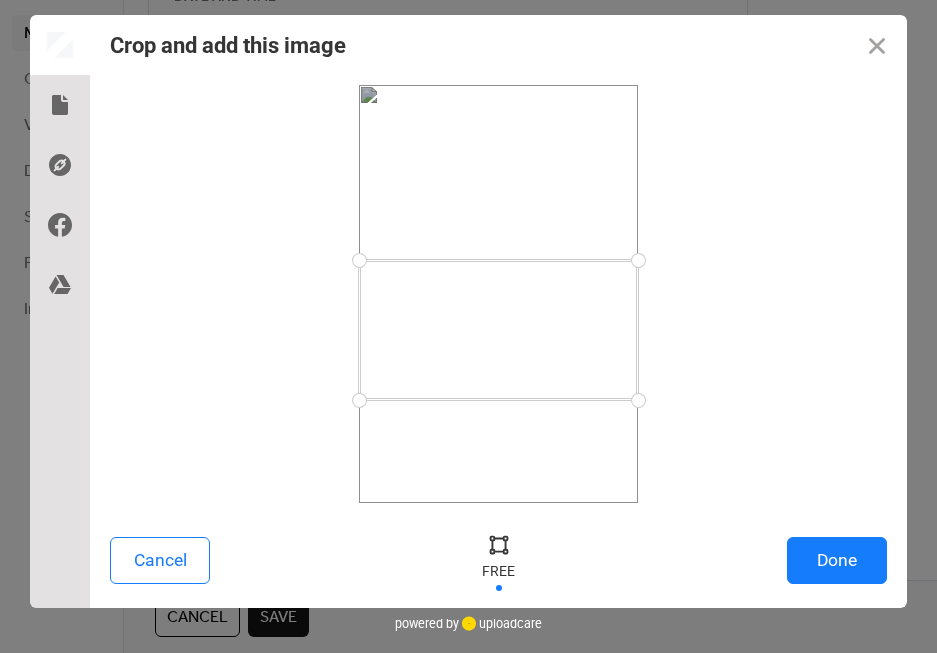 drag, startPoint x: 632, startPoint y: 501, endPoint x: 650, endPoint y: 400, distance: 102.59142 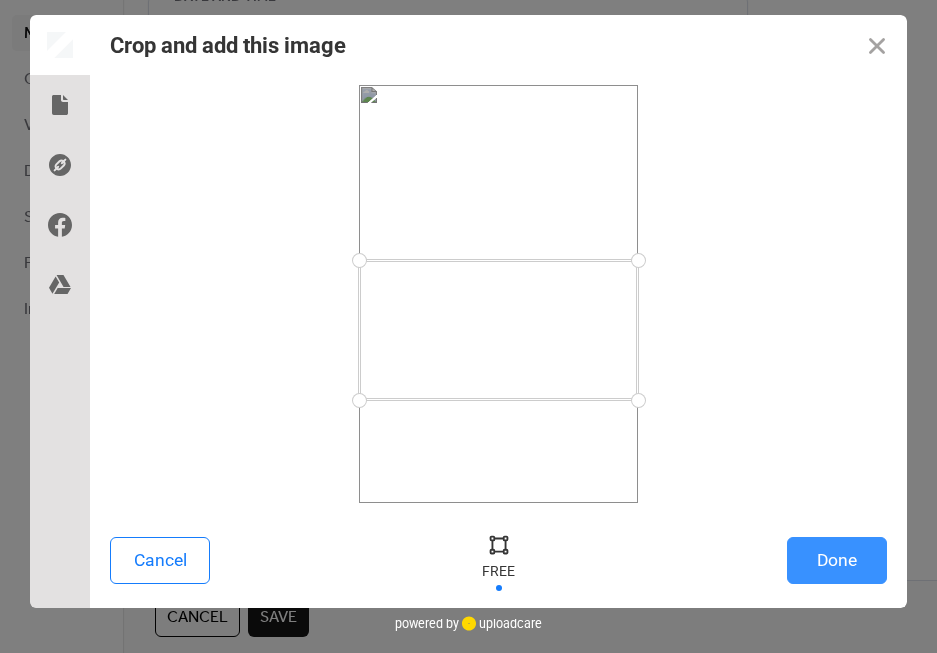 click on "Done" at bounding box center (837, 560) 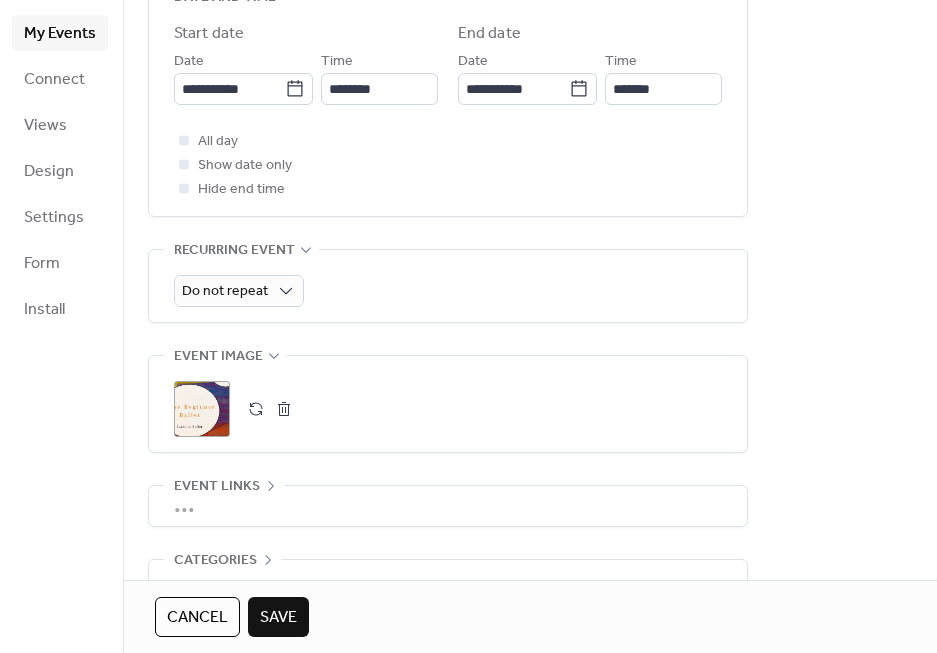 click on "Save" at bounding box center (278, 618) 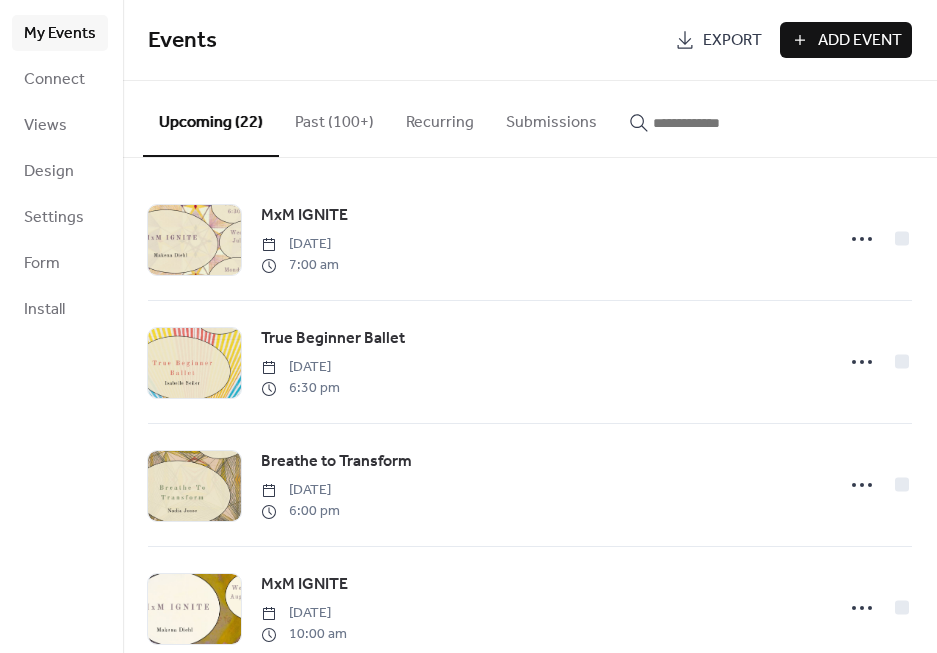 click on "Add Event" at bounding box center (860, 41) 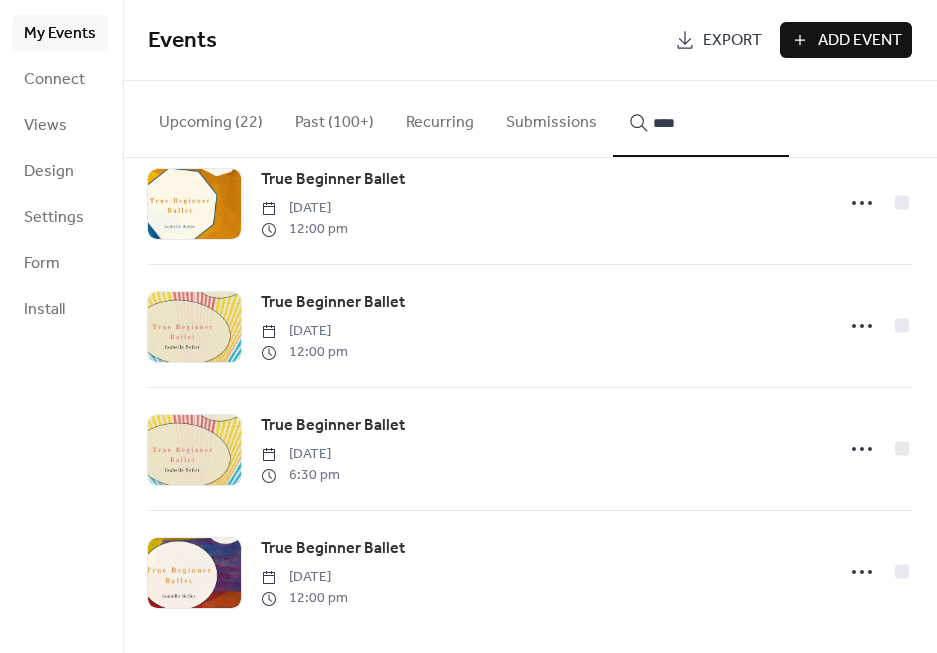 scroll, scrollTop: 6066, scrollLeft: 0, axis: vertical 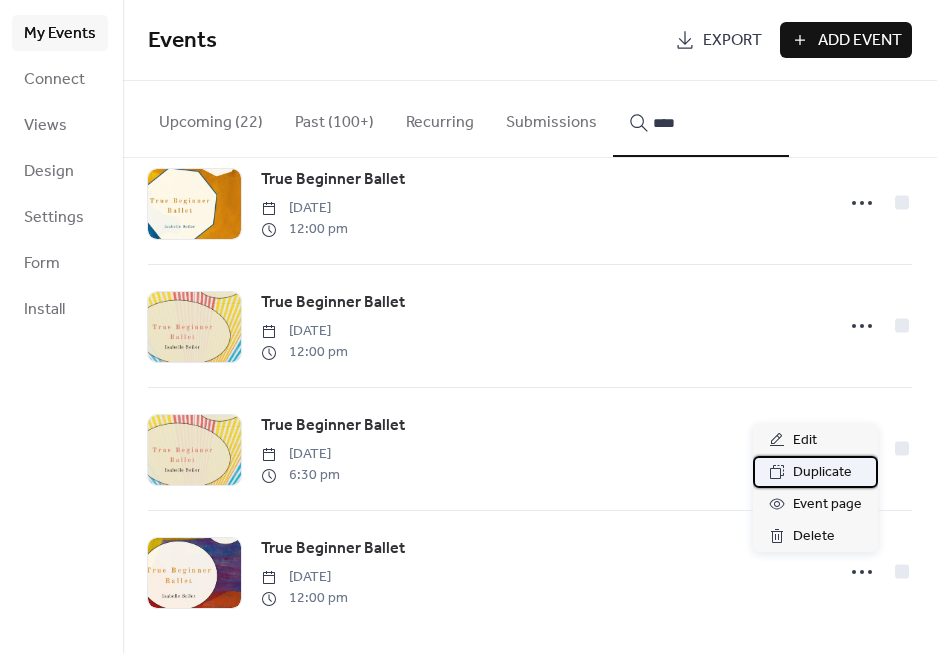 click on "Duplicate" at bounding box center (822, 473) 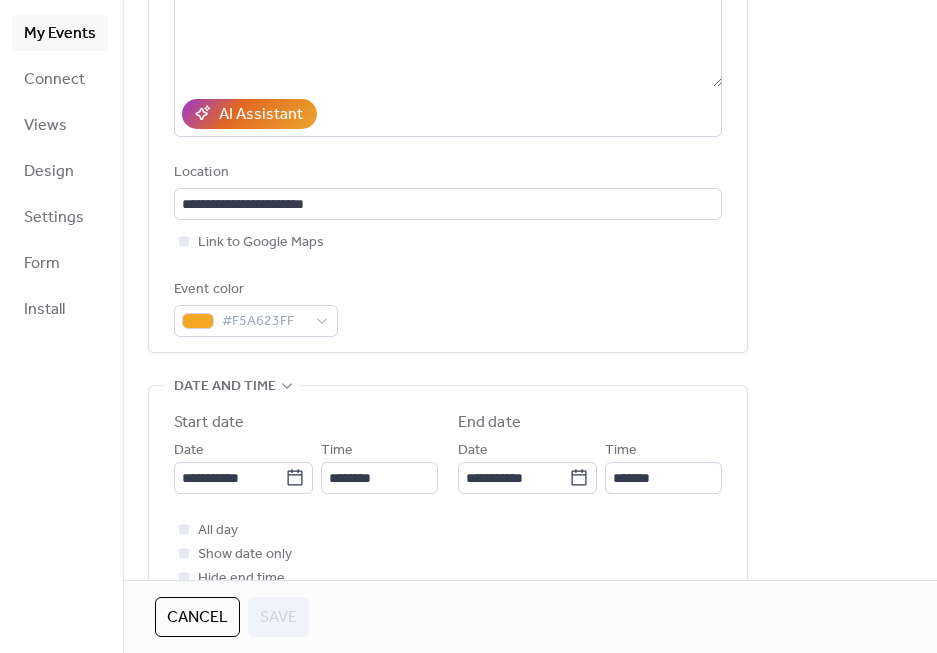 scroll, scrollTop: 443, scrollLeft: 0, axis: vertical 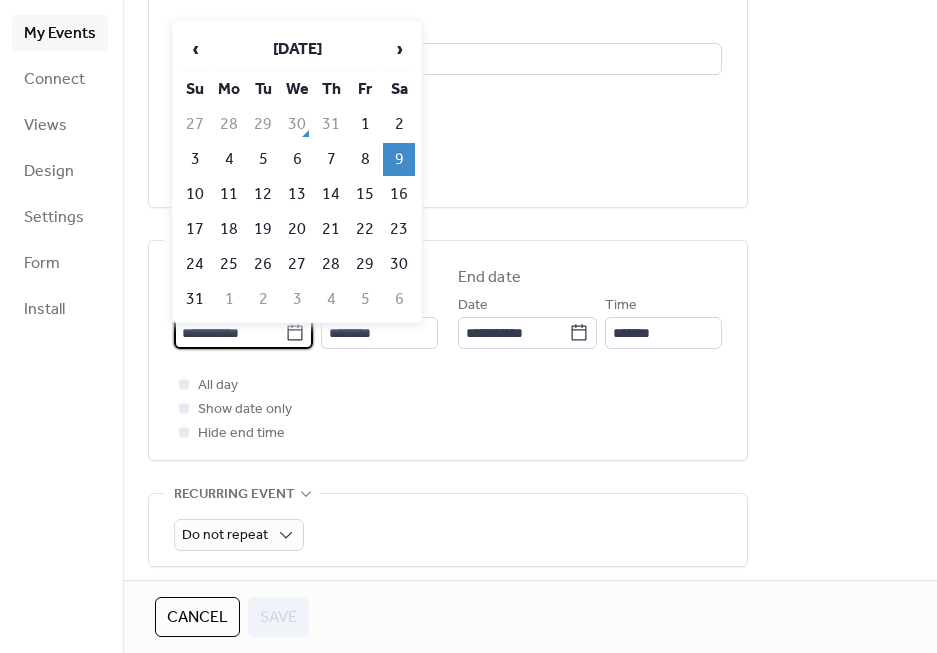click on "**********" at bounding box center [229, 333] 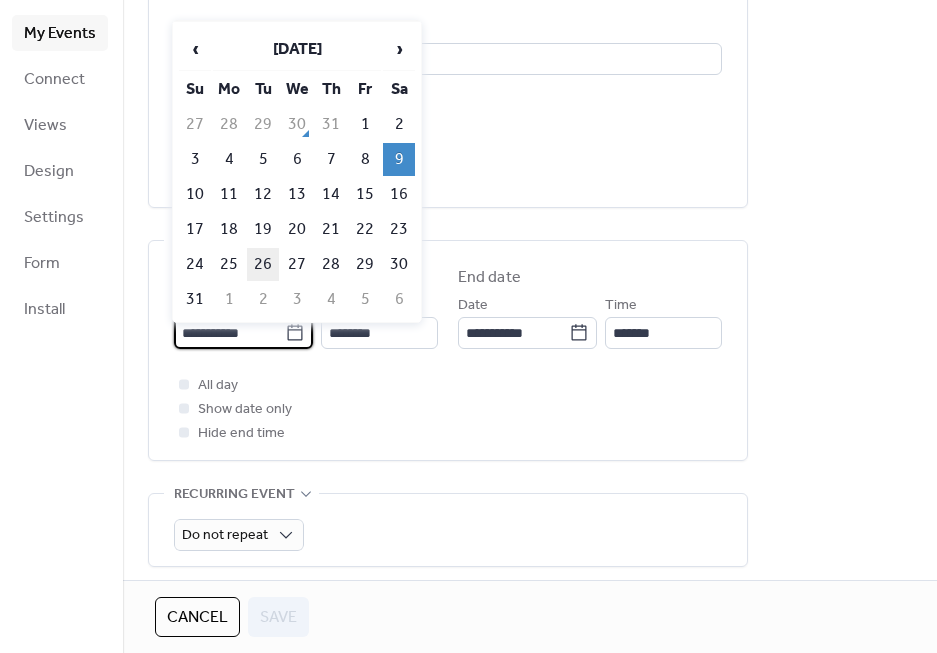 click on "26" at bounding box center [263, 264] 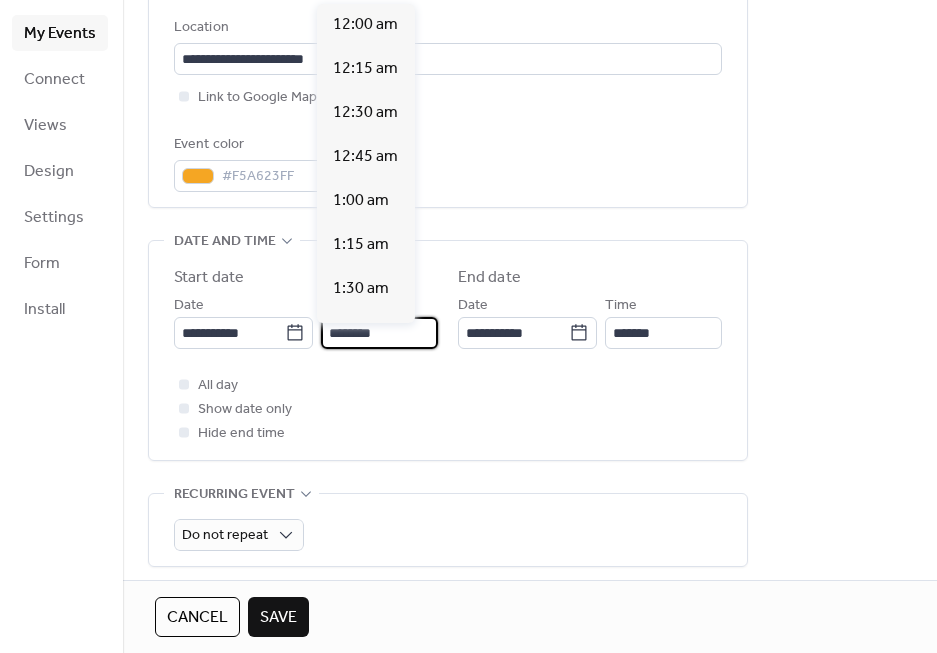 click on "********" at bounding box center (379, 333) 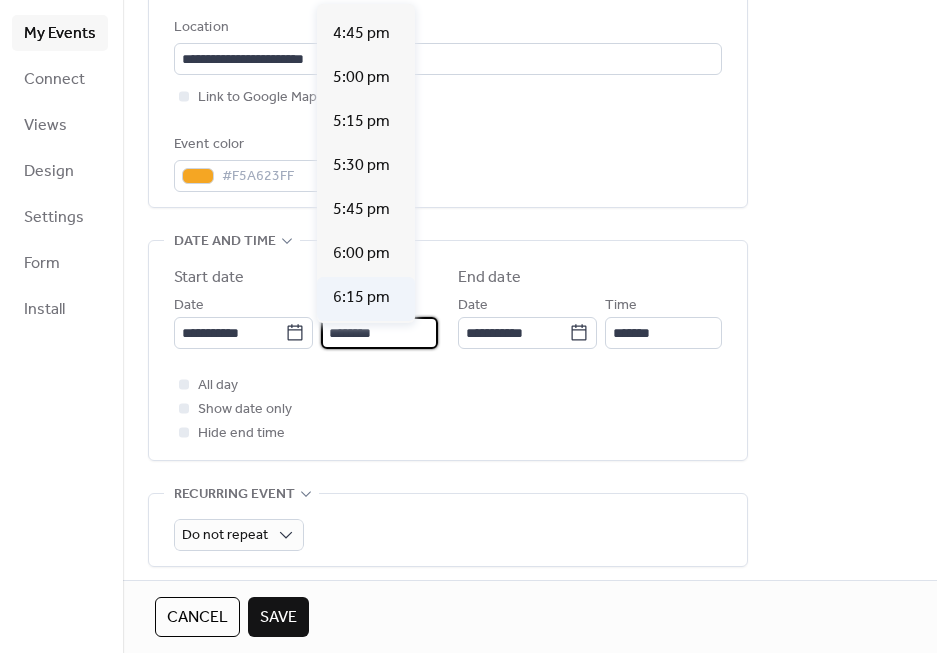 scroll, scrollTop: 2984, scrollLeft: 0, axis: vertical 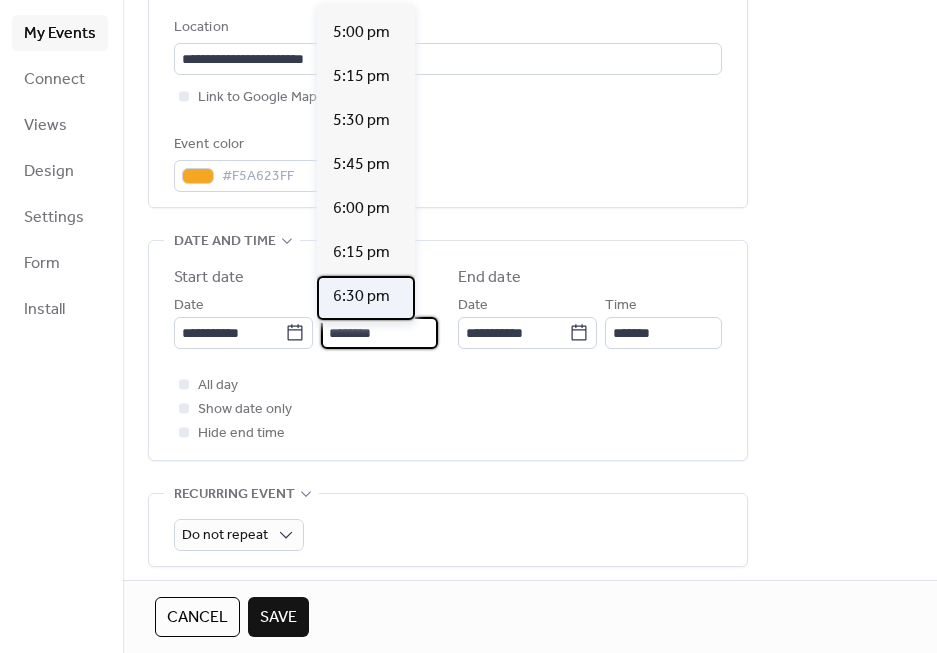 click on "6:30 pm" at bounding box center [361, 297] 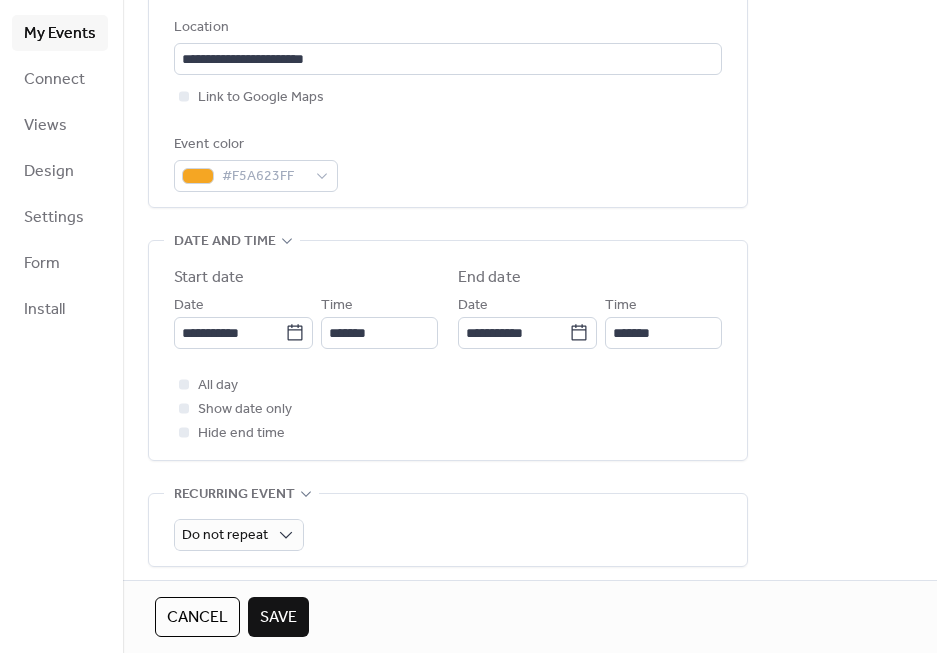 type on "*******" 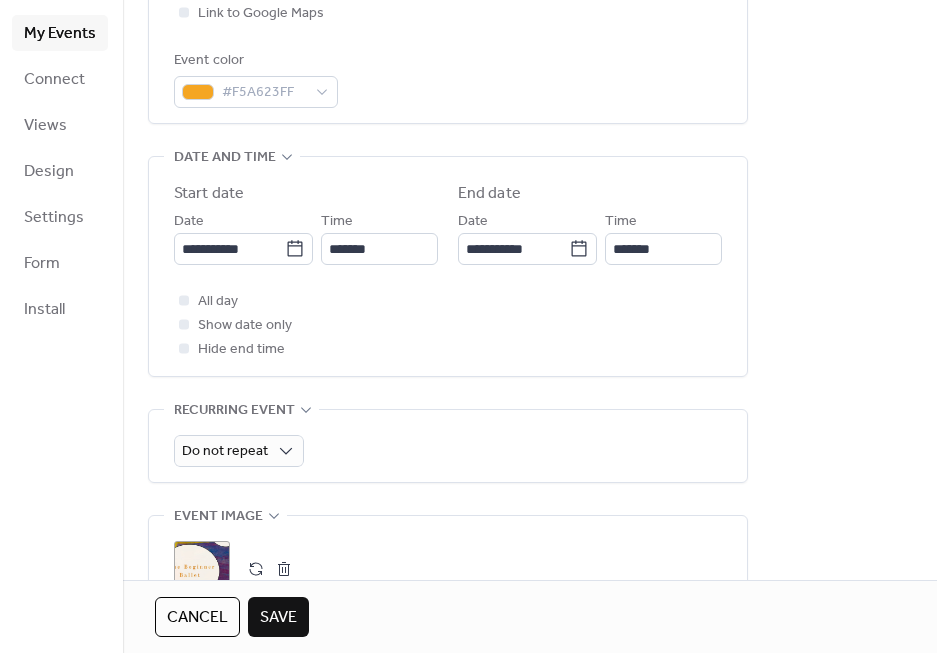scroll, scrollTop: 547, scrollLeft: 0, axis: vertical 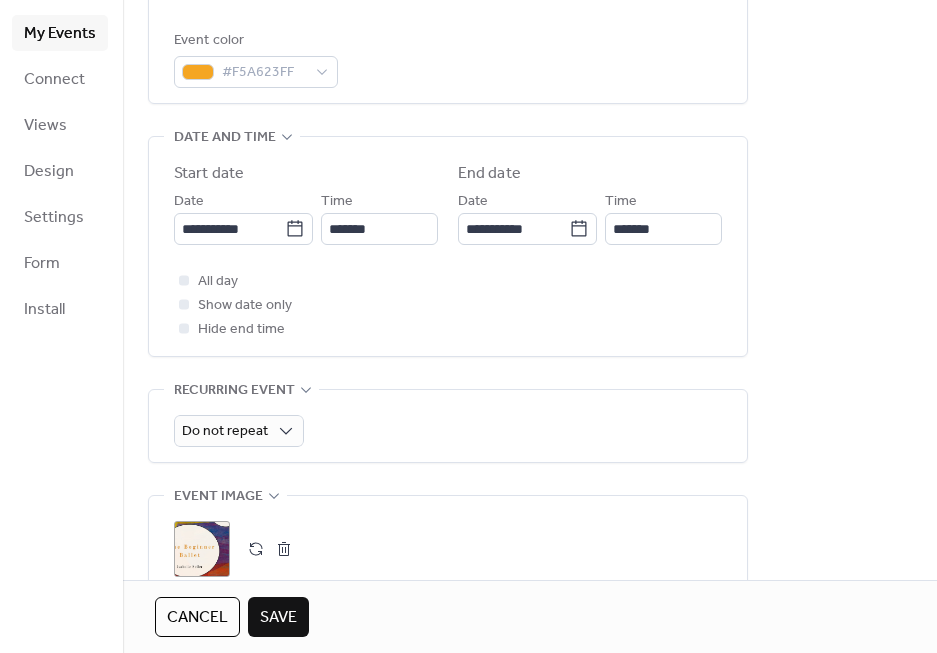 click on "Save" at bounding box center [278, 618] 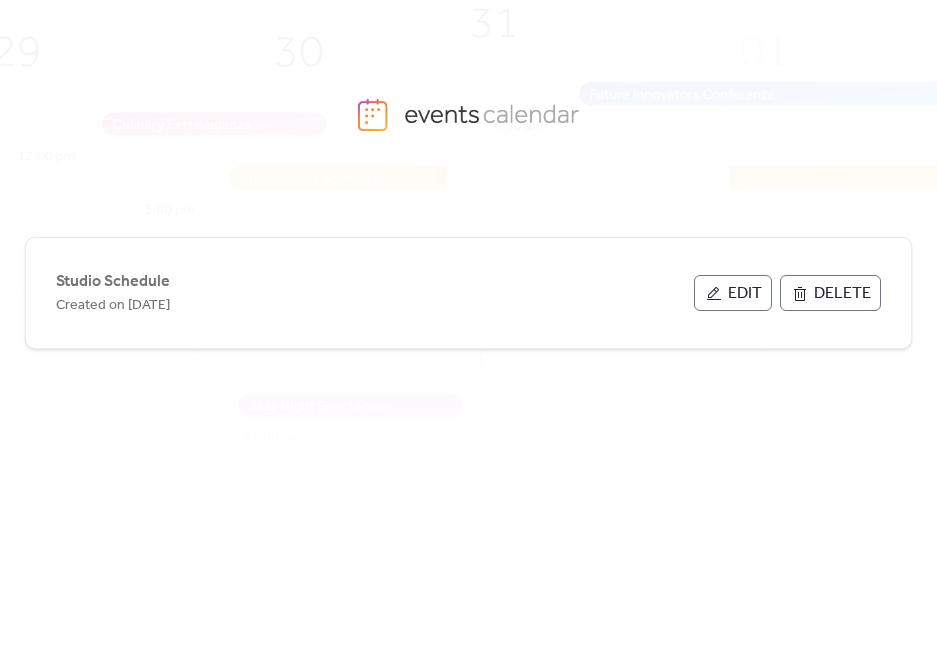 scroll, scrollTop: 0, scrollLeft: 0, axis: both 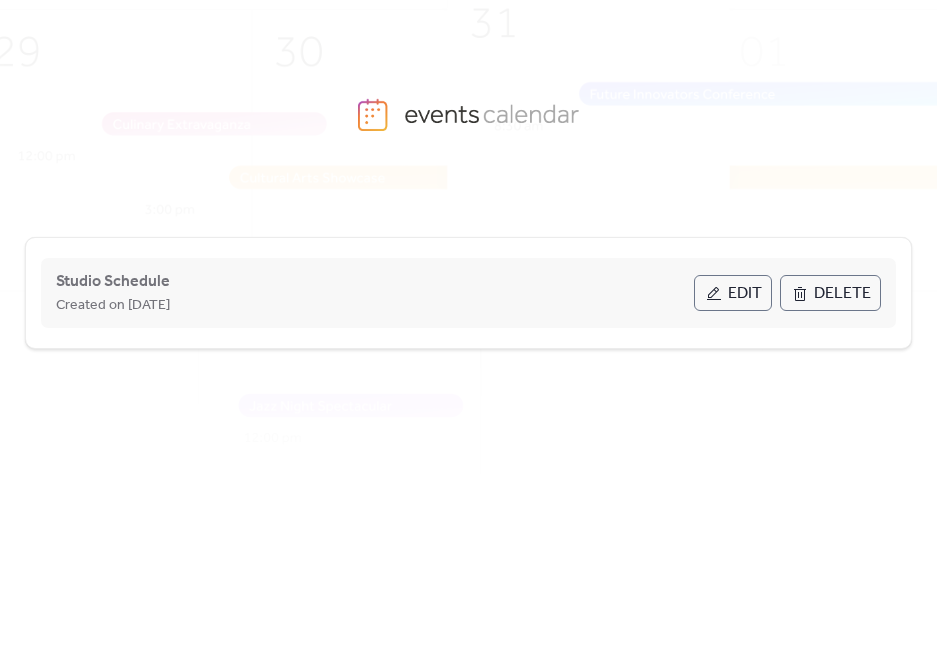 click on "Edit" at bounding box center (745, 294) 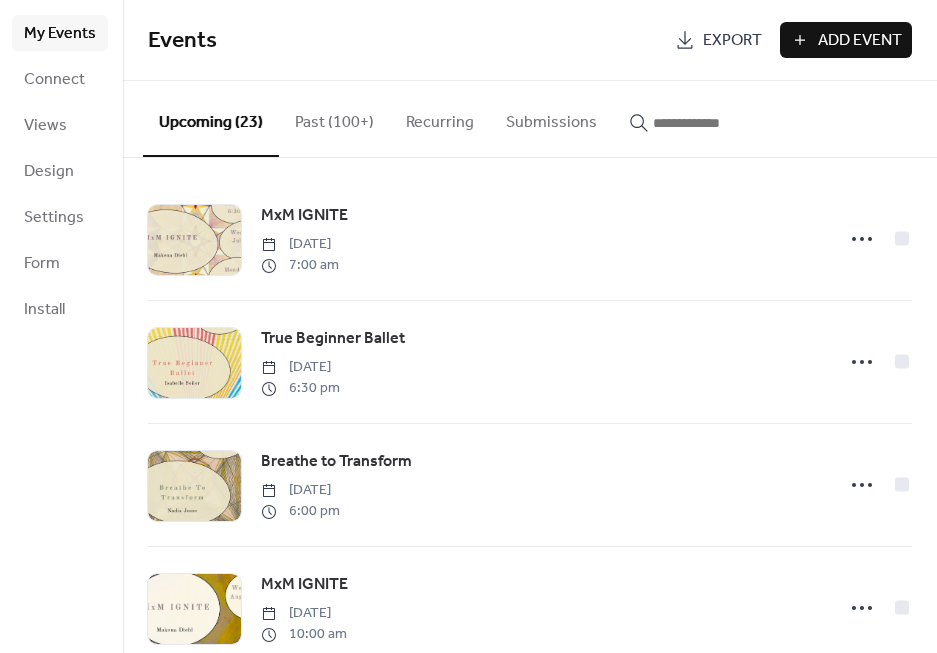 click on "Add Event" at bounding box center [860, 41] 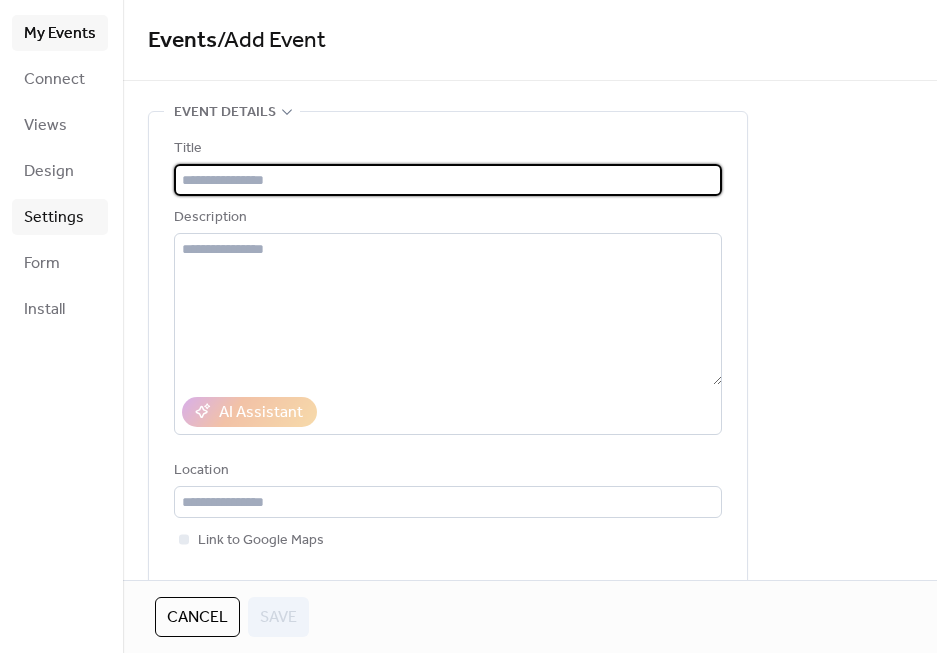 type on "**********" 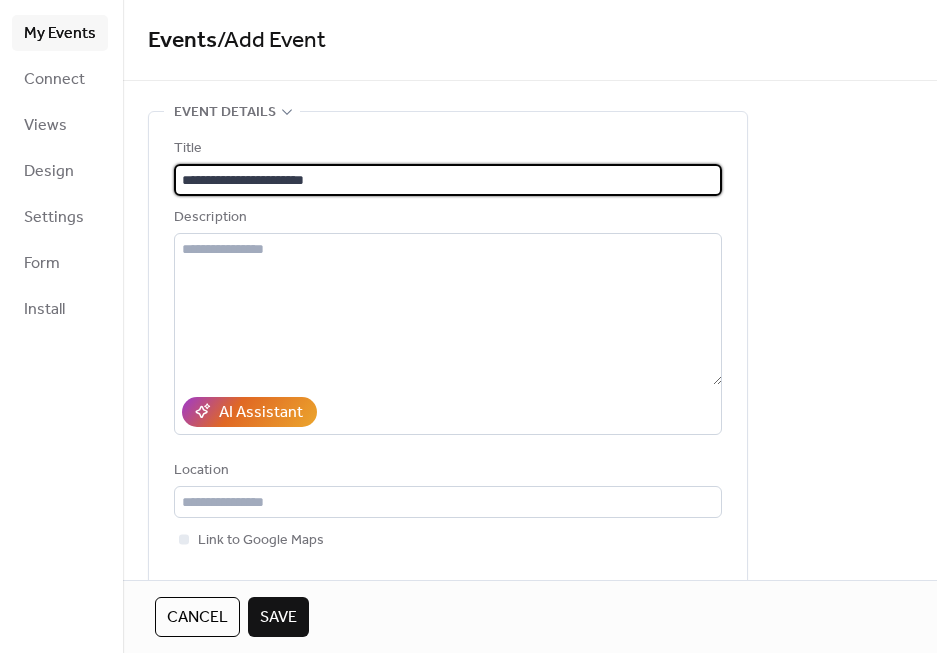 drag, startPoint x: 325, startPoint y: 181, endPoint x: -16, endPoint y: 179, distance: 341.00586 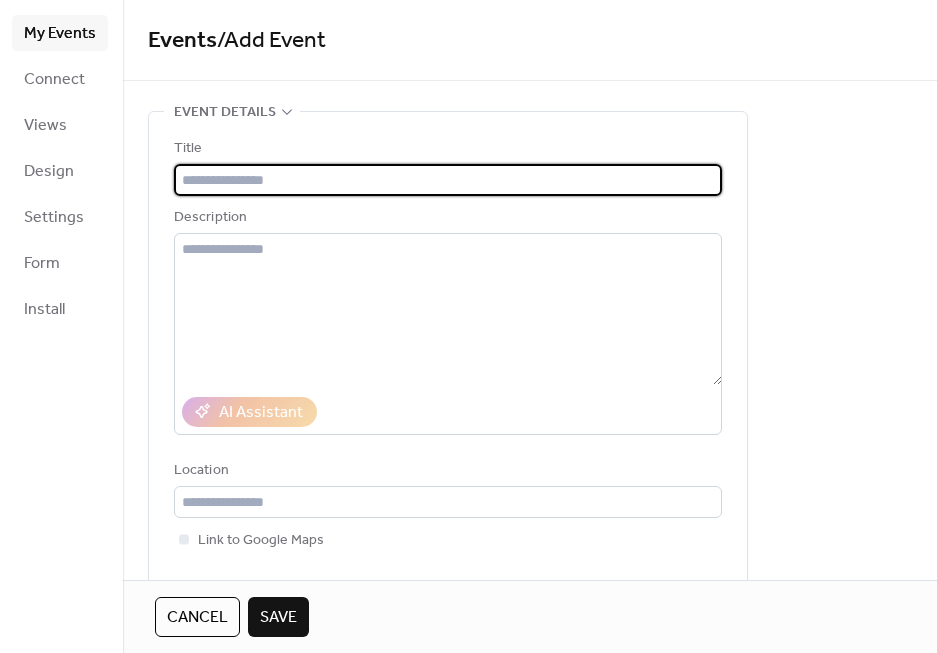 paste on "**********" 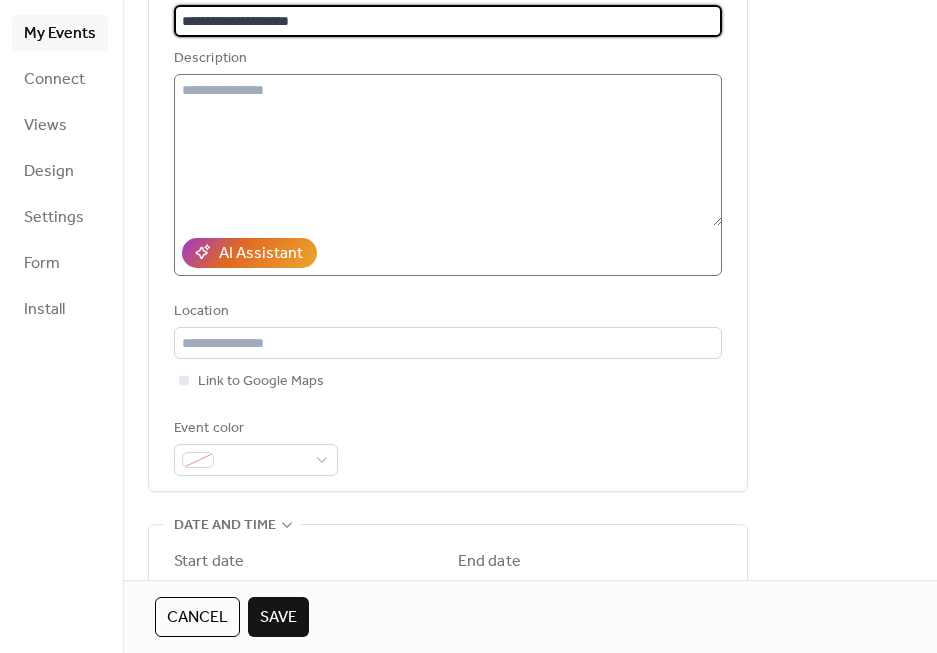 scroll, scrollTop: 251, scrollLeft: 0, axis: vertical 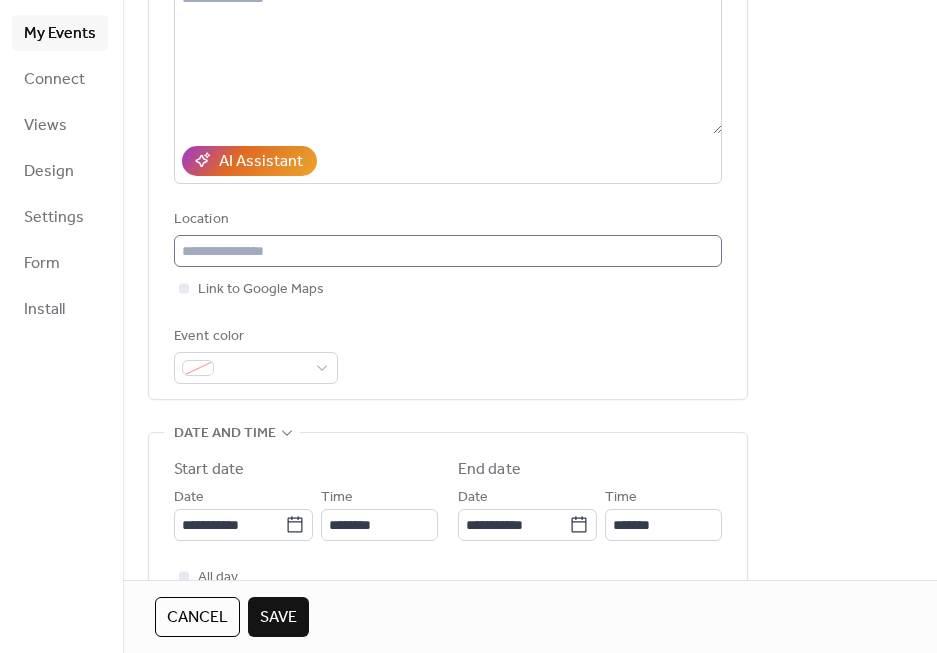 type on "**********" 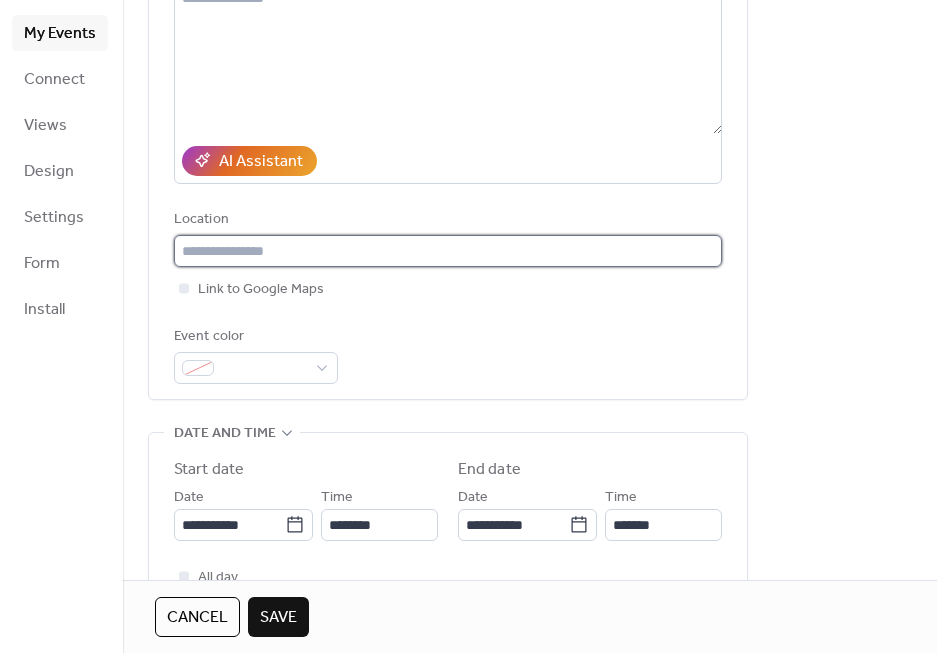 click at bounding box center (448, 251) 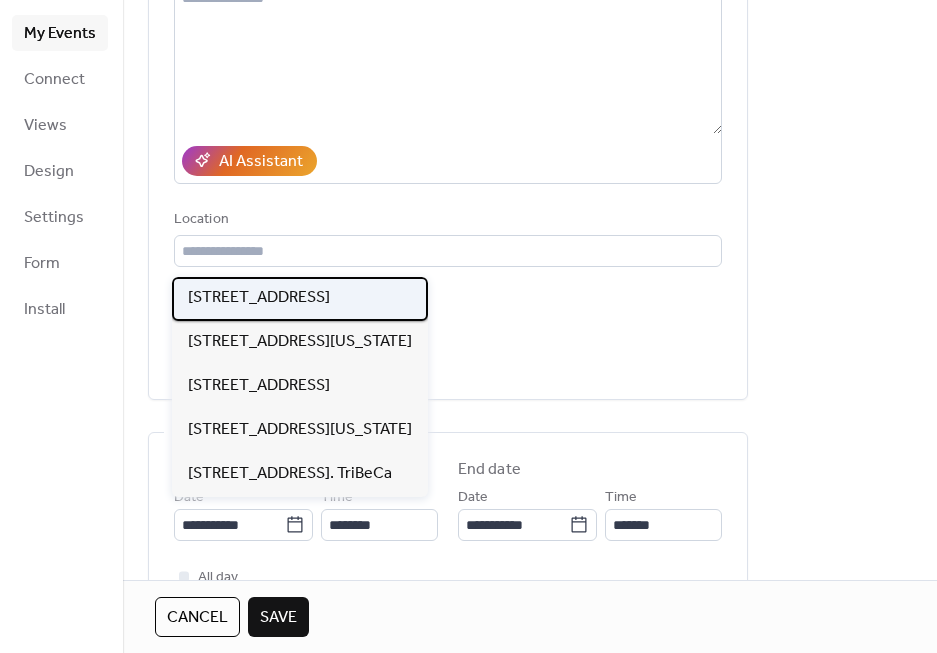 click on "[STREET_ADDRESS]" at bounding box center (300, 299) 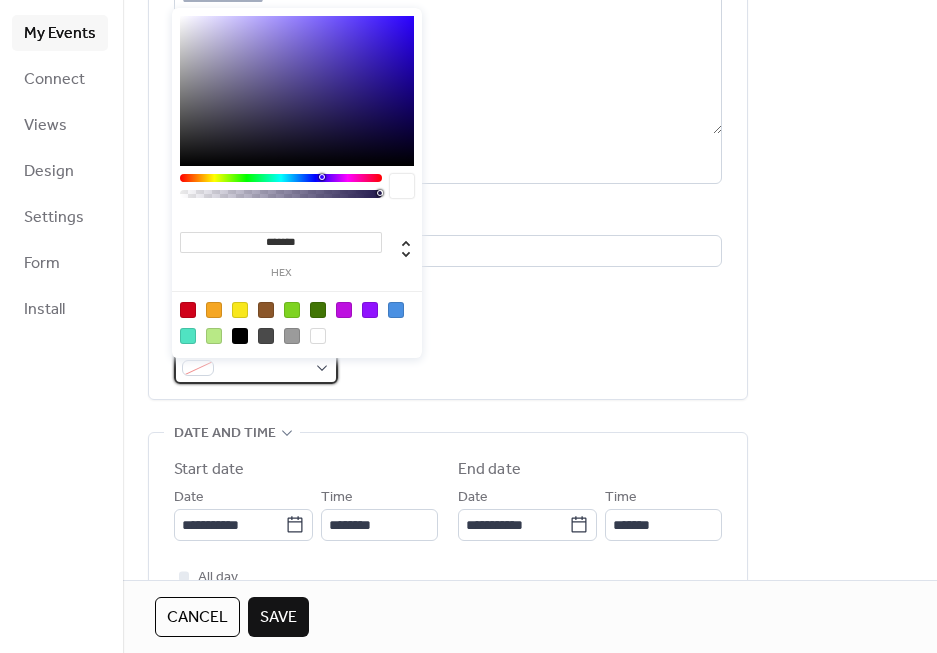 click at bounding box center [264, 369] 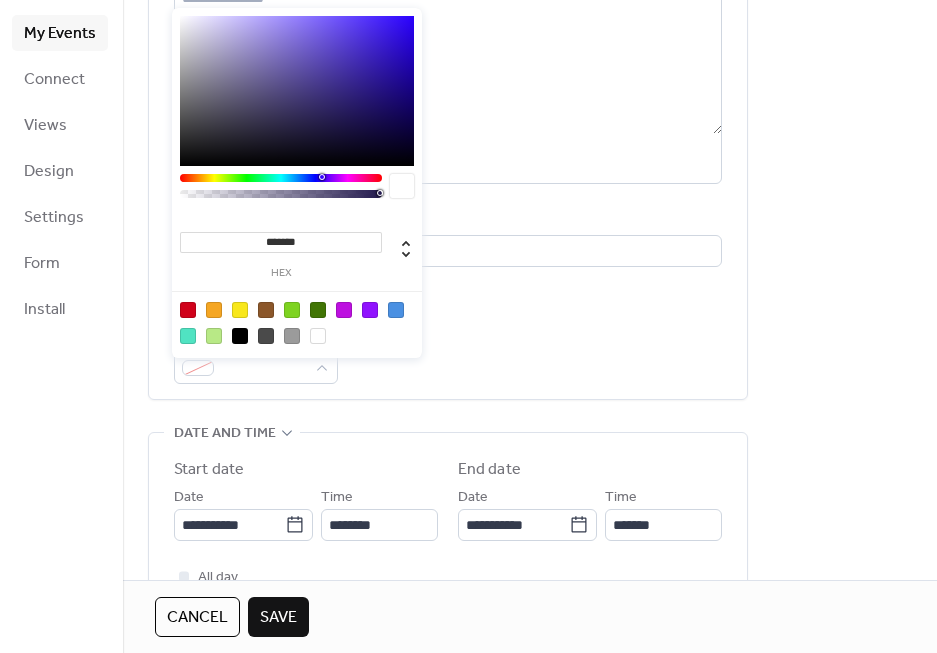 click at bounding box center [214, 310] 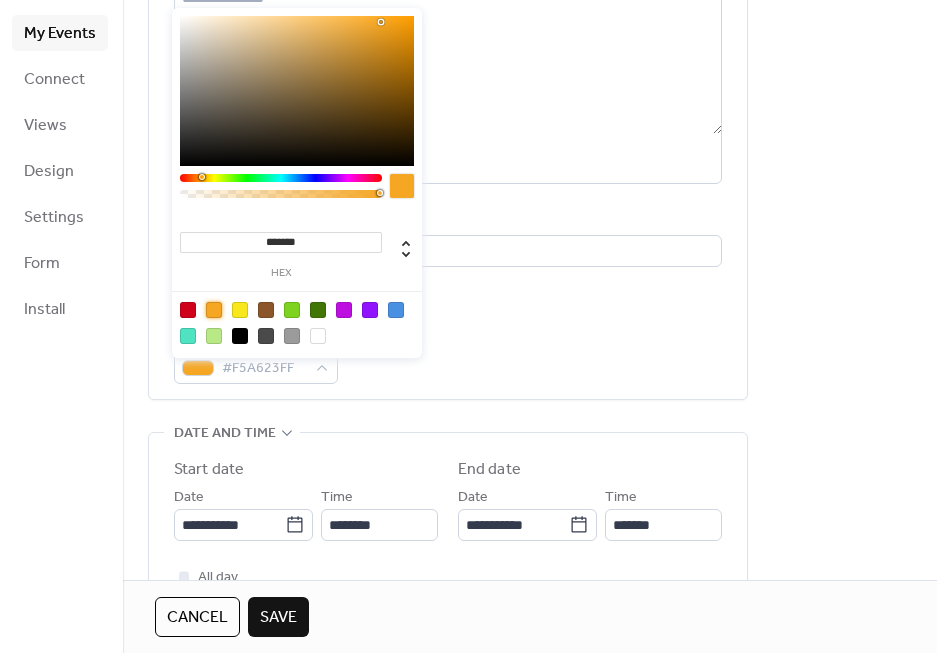 type on "*******" 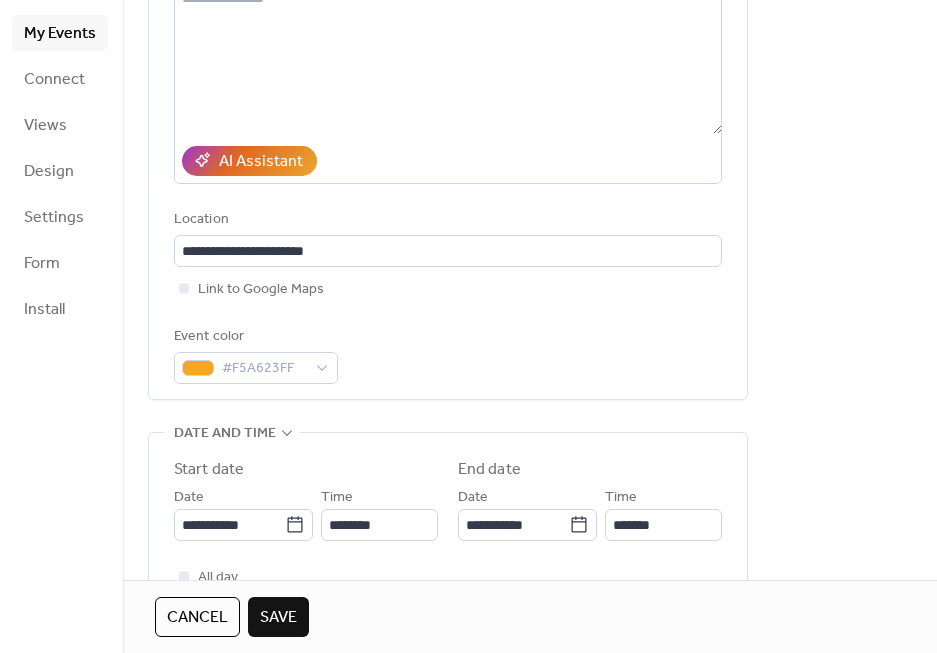 click on "**********" at bounding box center [243, 513] 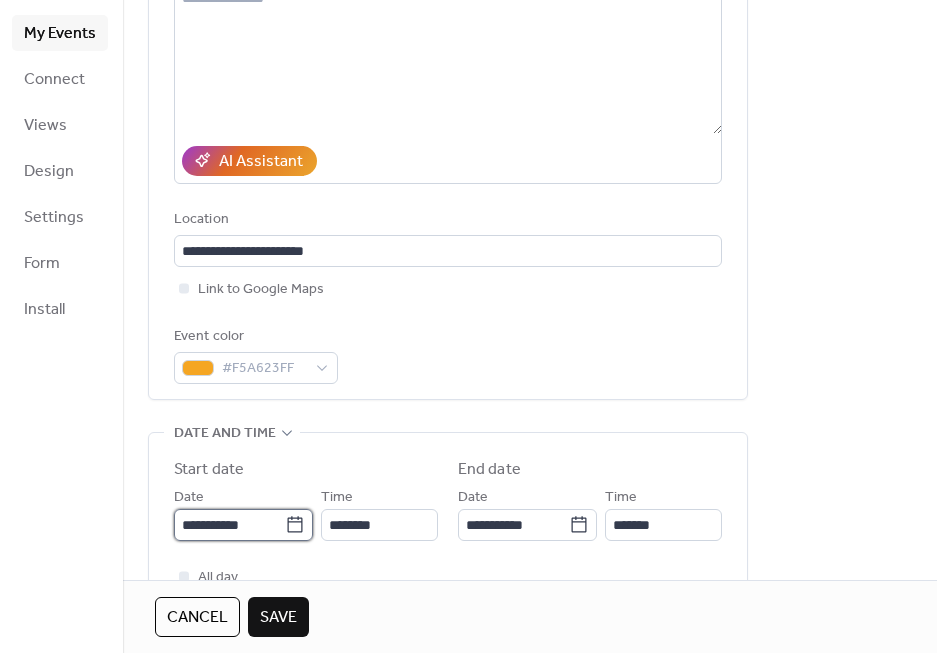 click on "**********" at bounding box center [229, 525] 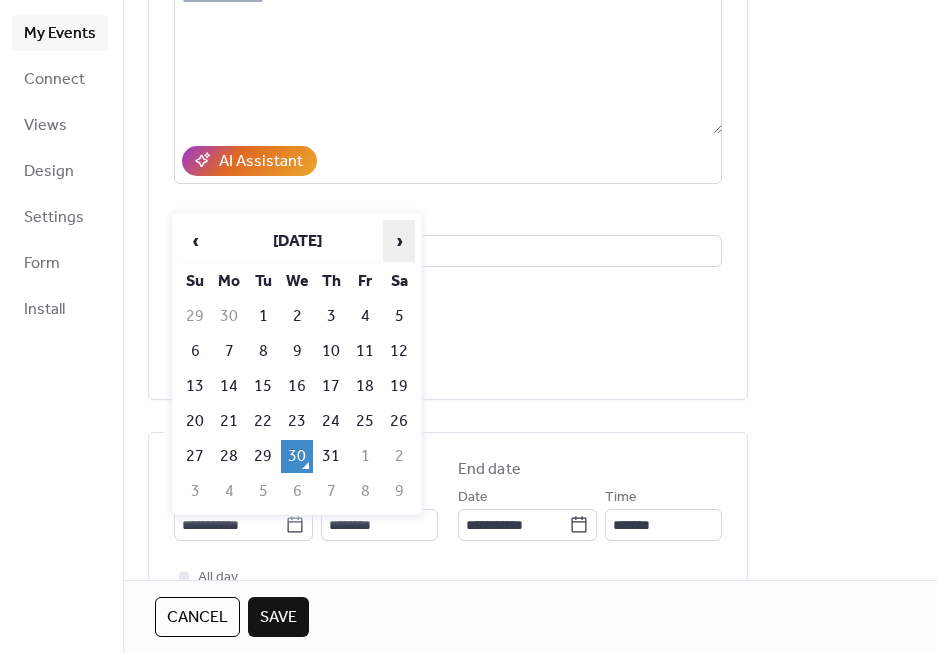 click on "›" at bounding box center [399, 241] 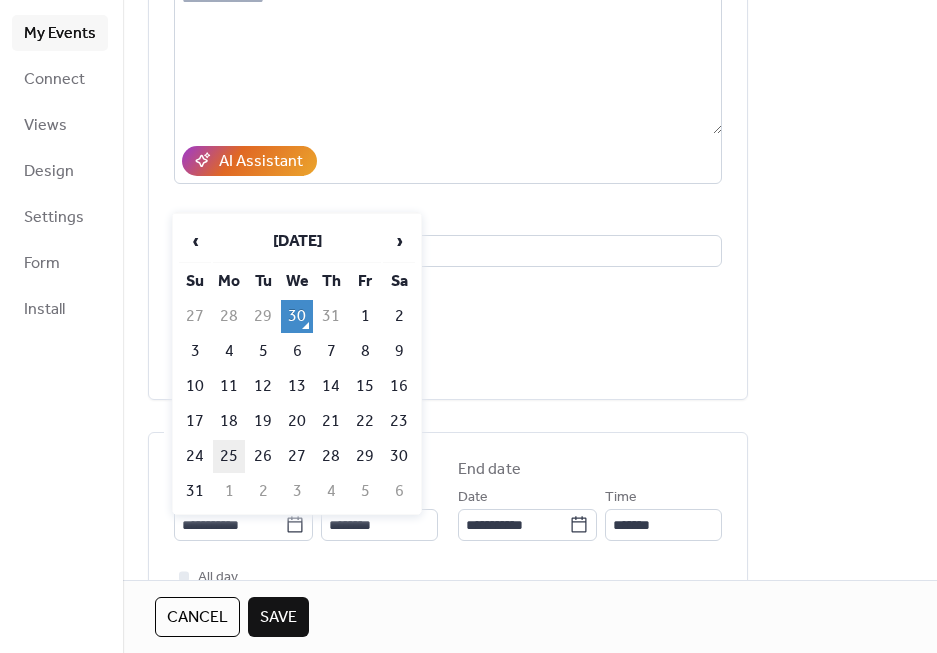 click on "25" at bounding box center (229, 456) 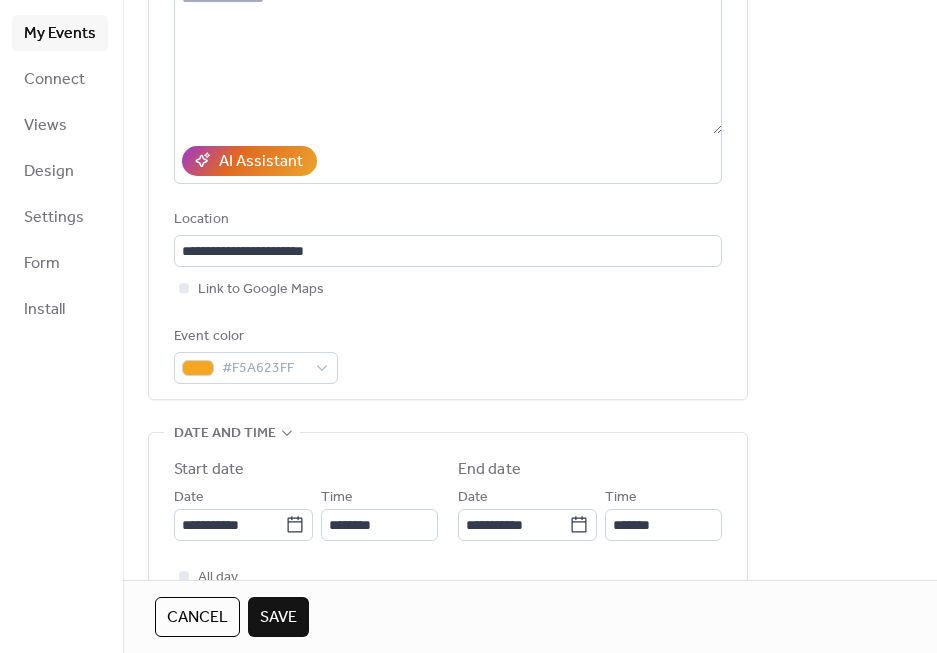 type on "**********" 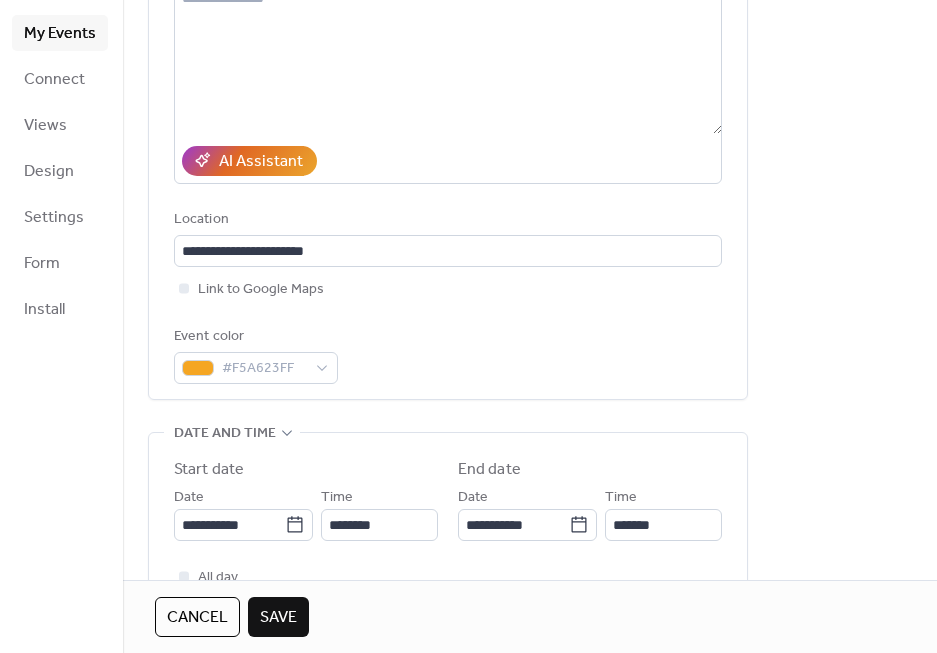 type on "**********" 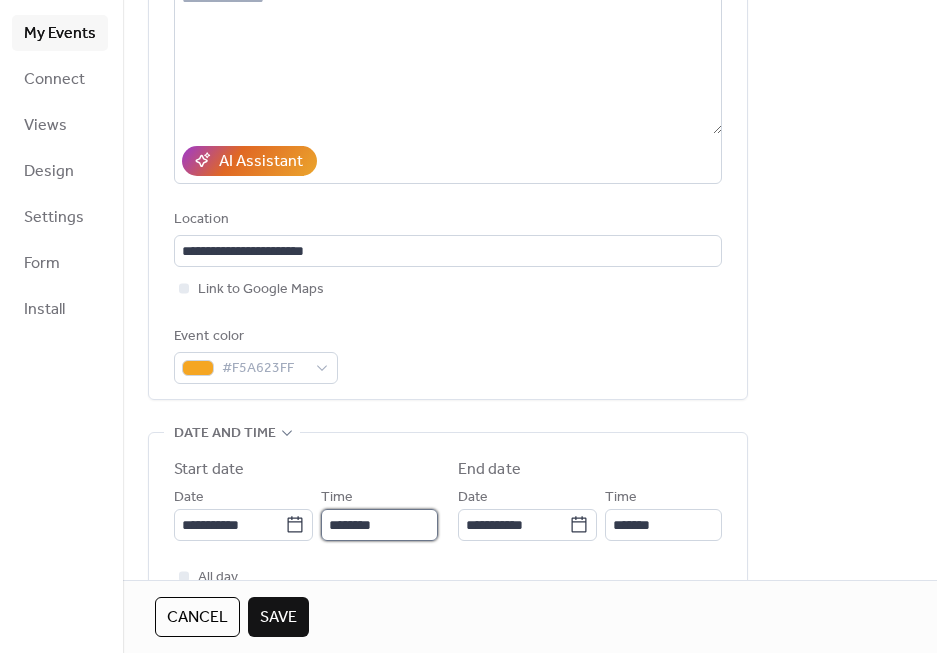 click on "********" at bounding box center [379, 525] 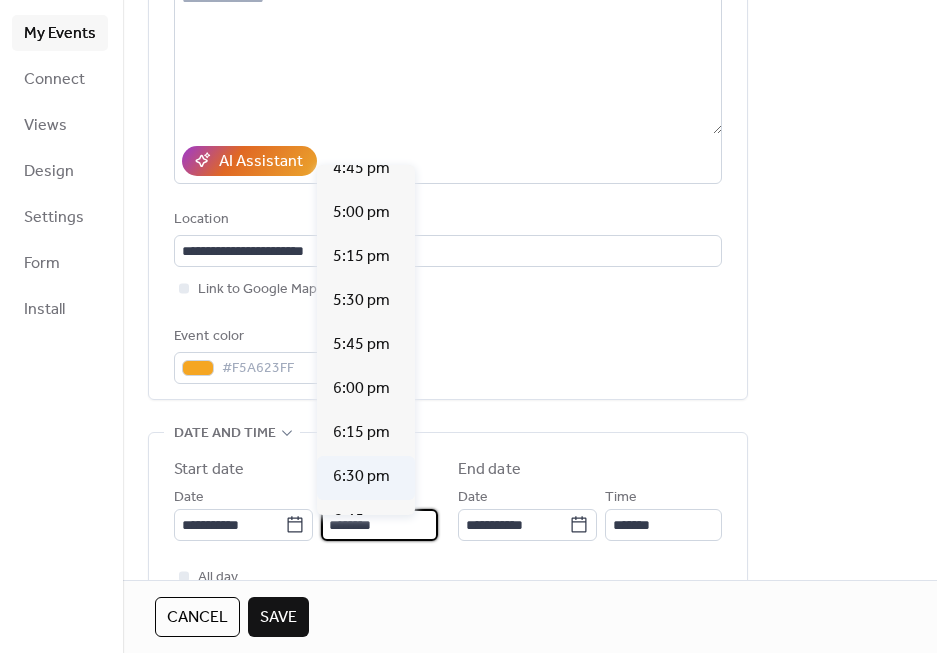 scroll, scrollTop: 2969, scrollLeft: 0, axis: vertical 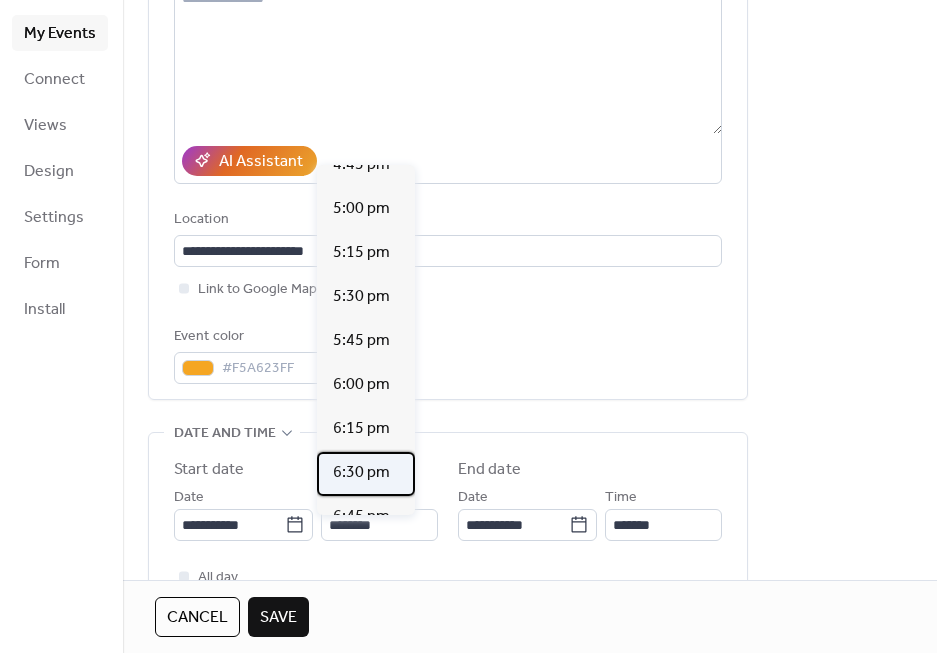 click on "6:30 pm" at bounding box center (361, 473) 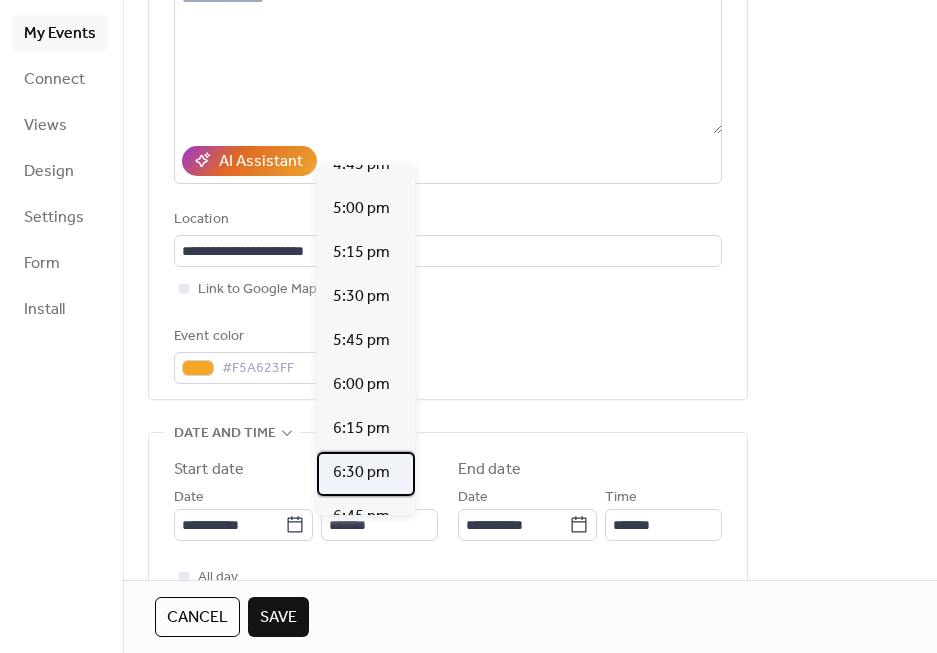 type on "*******" 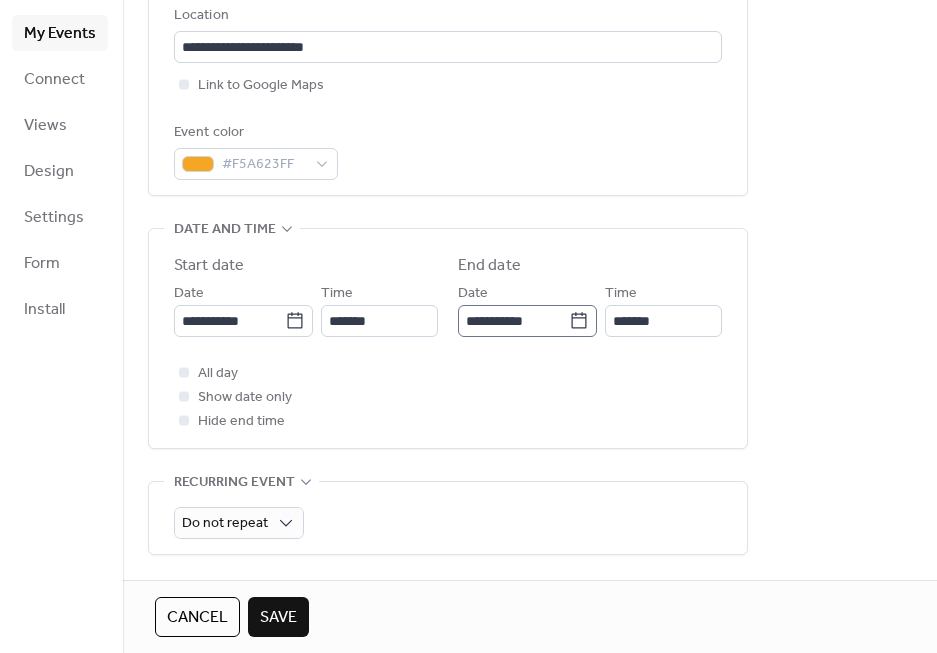 scroll, scrollTop: 456, scrollLeft: 0, axis: vertical 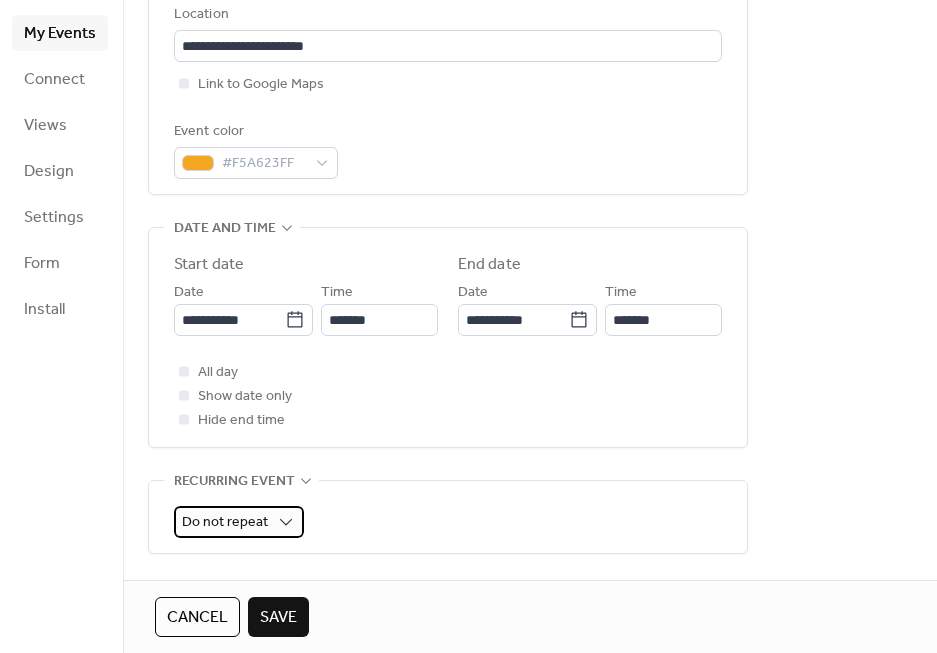 click on "Do not repeat" at bounding box center (225, 522) 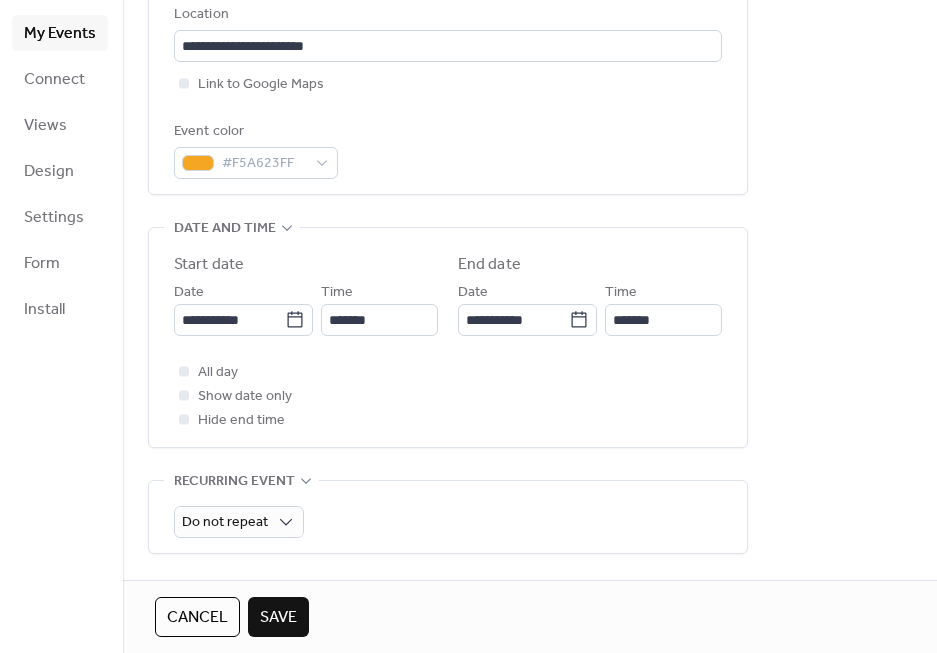 click on "All day Show date only Hide end time" at bounding box center (448, 396) 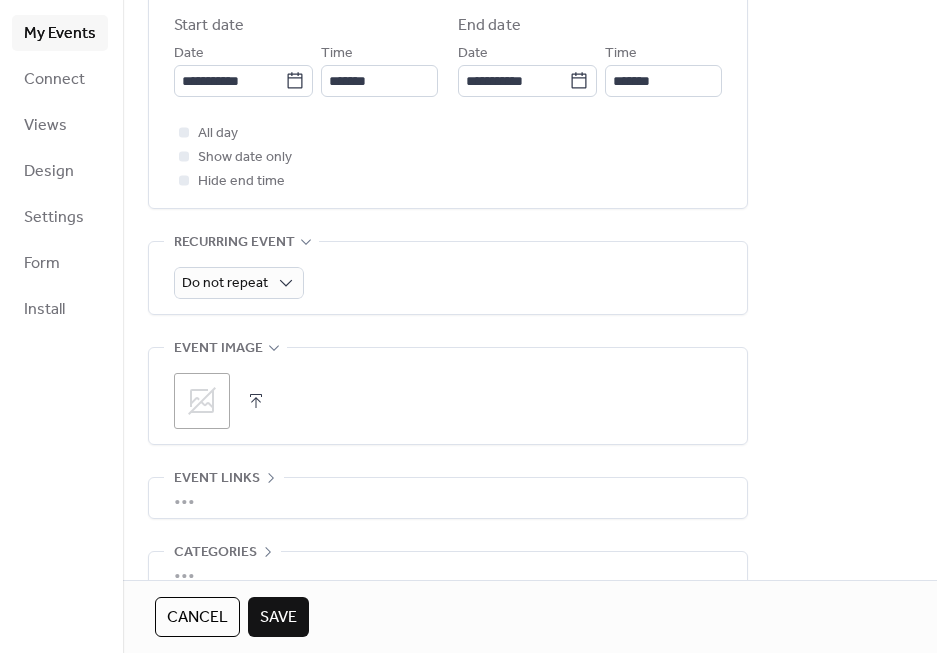 scroll, scrollTop: 765, scrollLeft: 0, axis: vertical 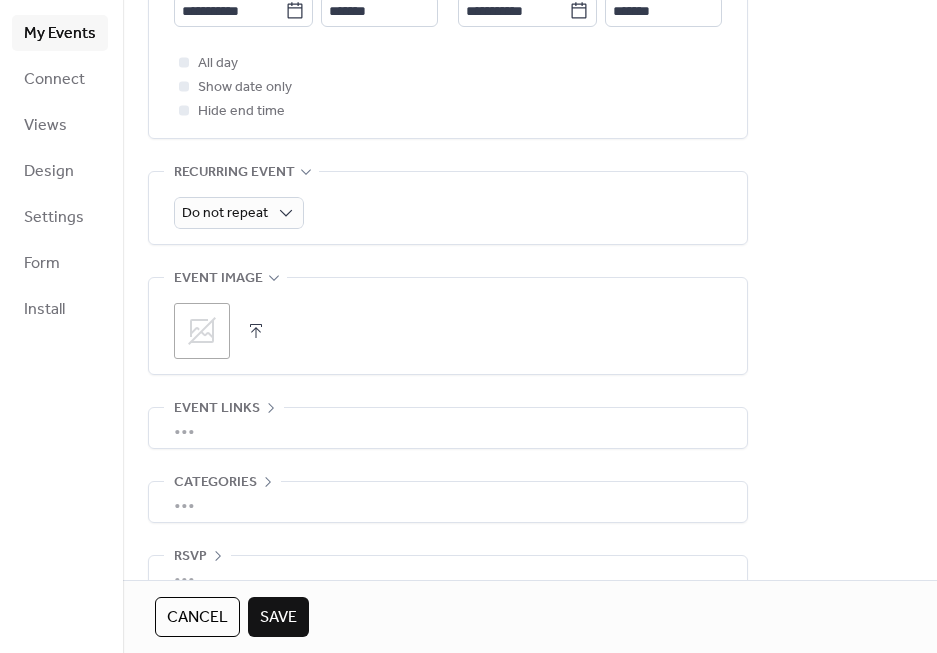 click on ";" at bounding box center (202, 331) 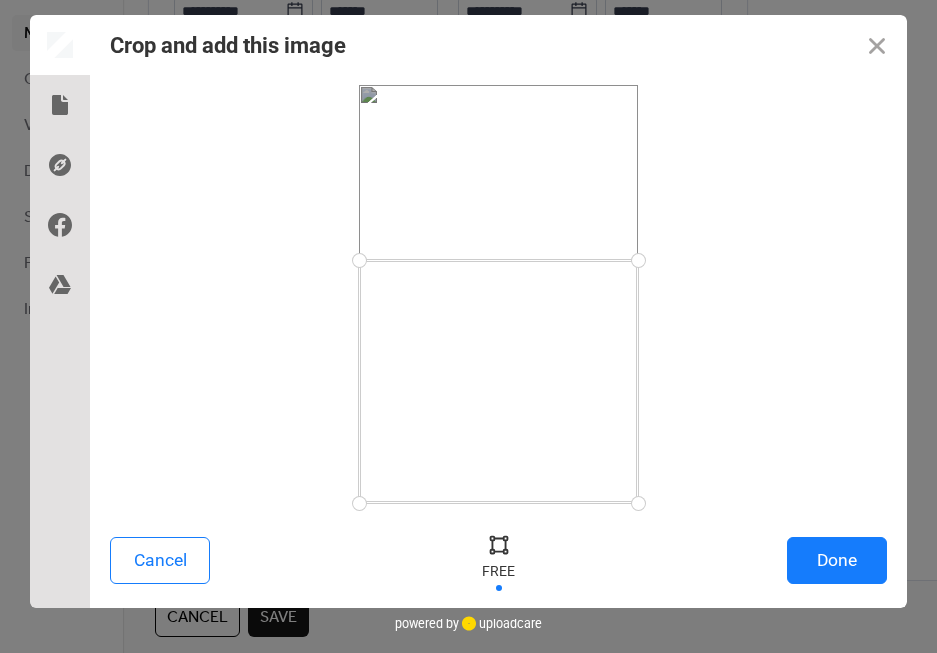 drag, startPoint x: 639, startPoint y: 81, endPoint x: 689, endPoint y: 260, distance: 185.8521 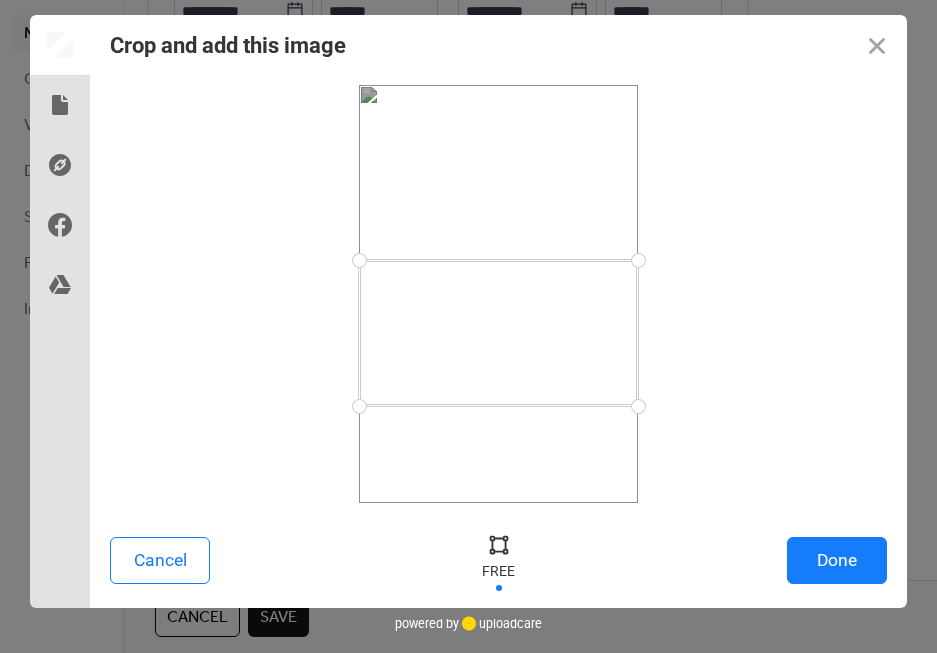 drag, startPoint x: 629, startPoint y: 508, endPoint x: 657, endPoint y: 407, distance: 104.80935 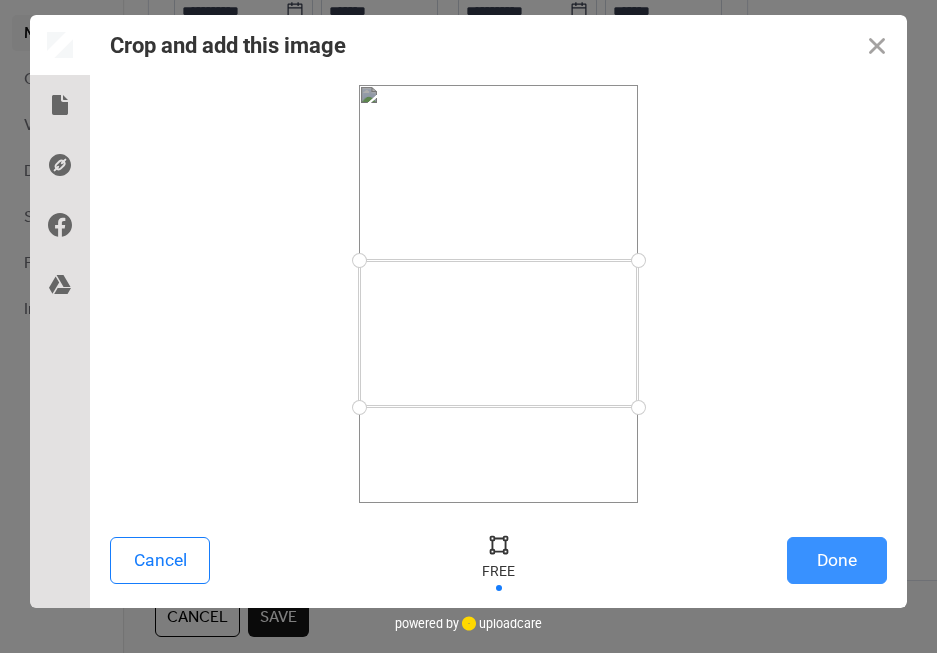 click on "Done" at bounding box center (837, 560) 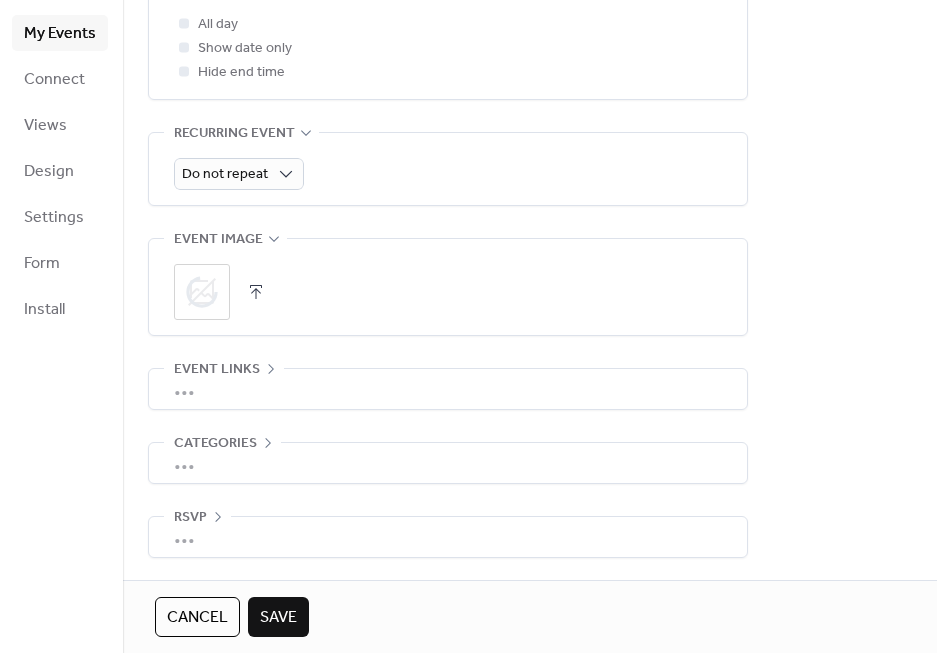 click on "•••" at bounding box center (448, 389) 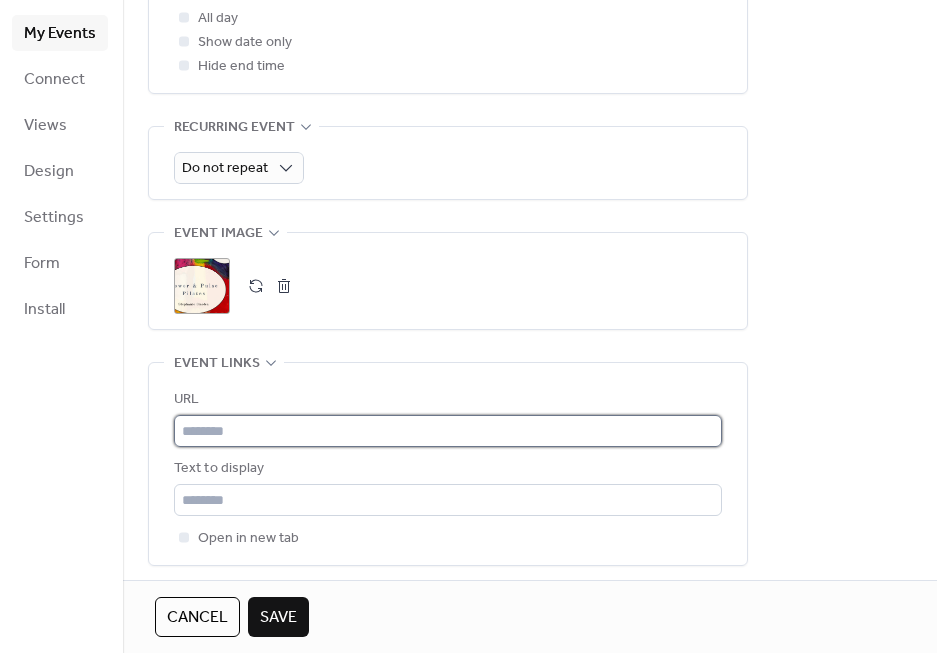 click at bounding box center [448, 431] 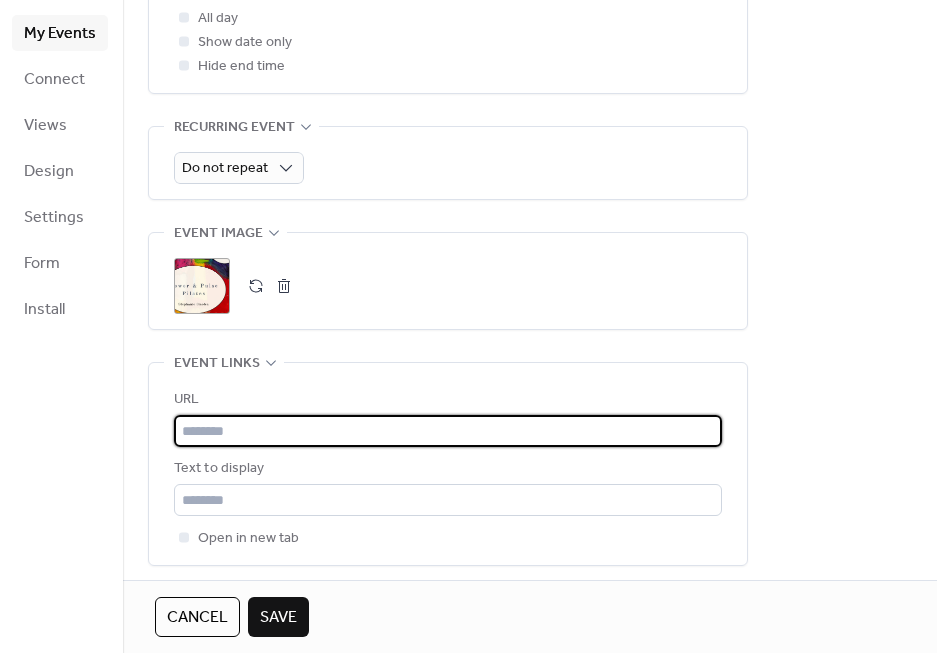 paste on "**********" 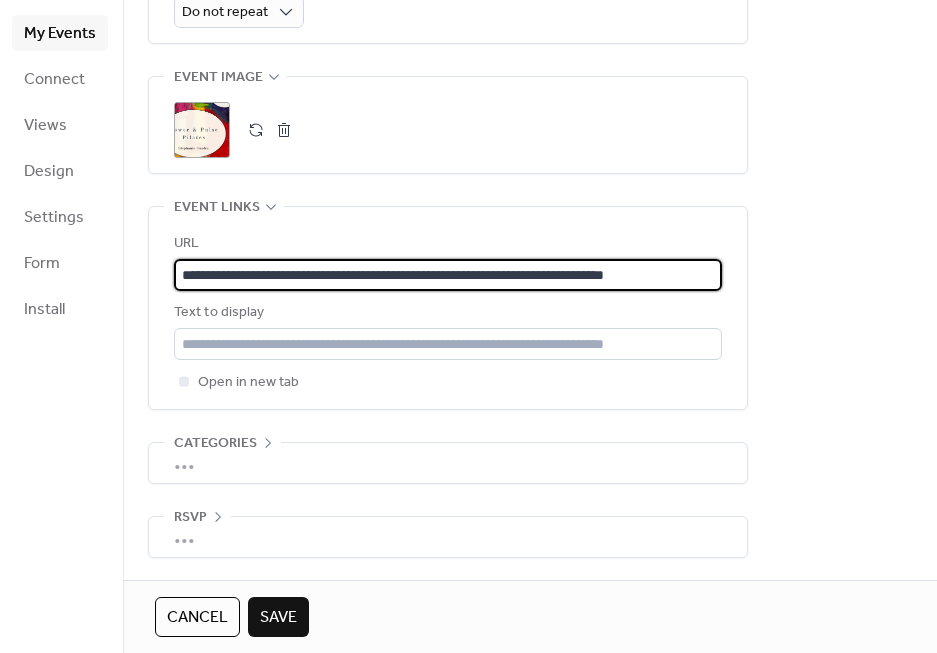 type on "**********" 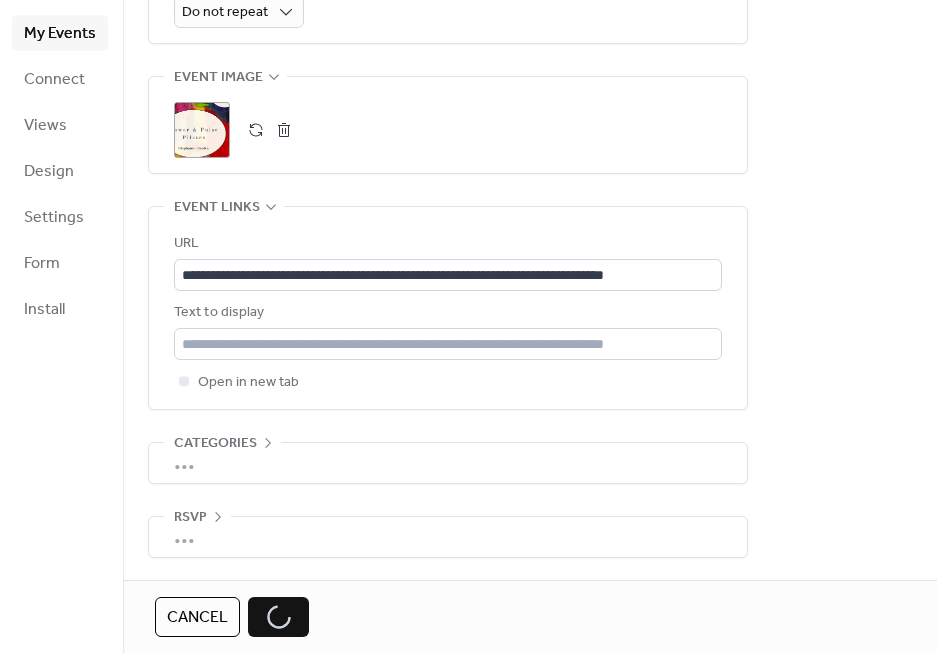 scroll, scrollTop: 981, scrollLeft: 0, axis: vertical 